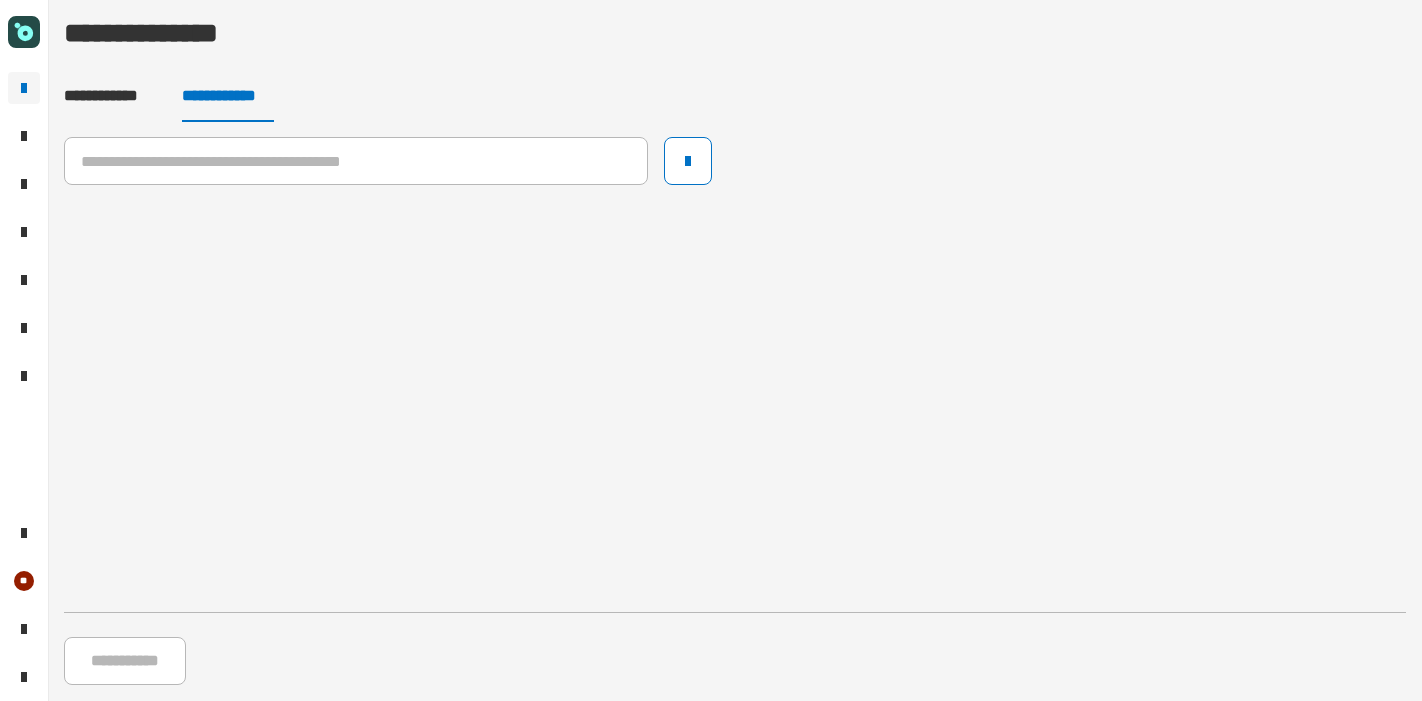 scroll, scrollTop: 0, scrollLeft: 0, axis: both 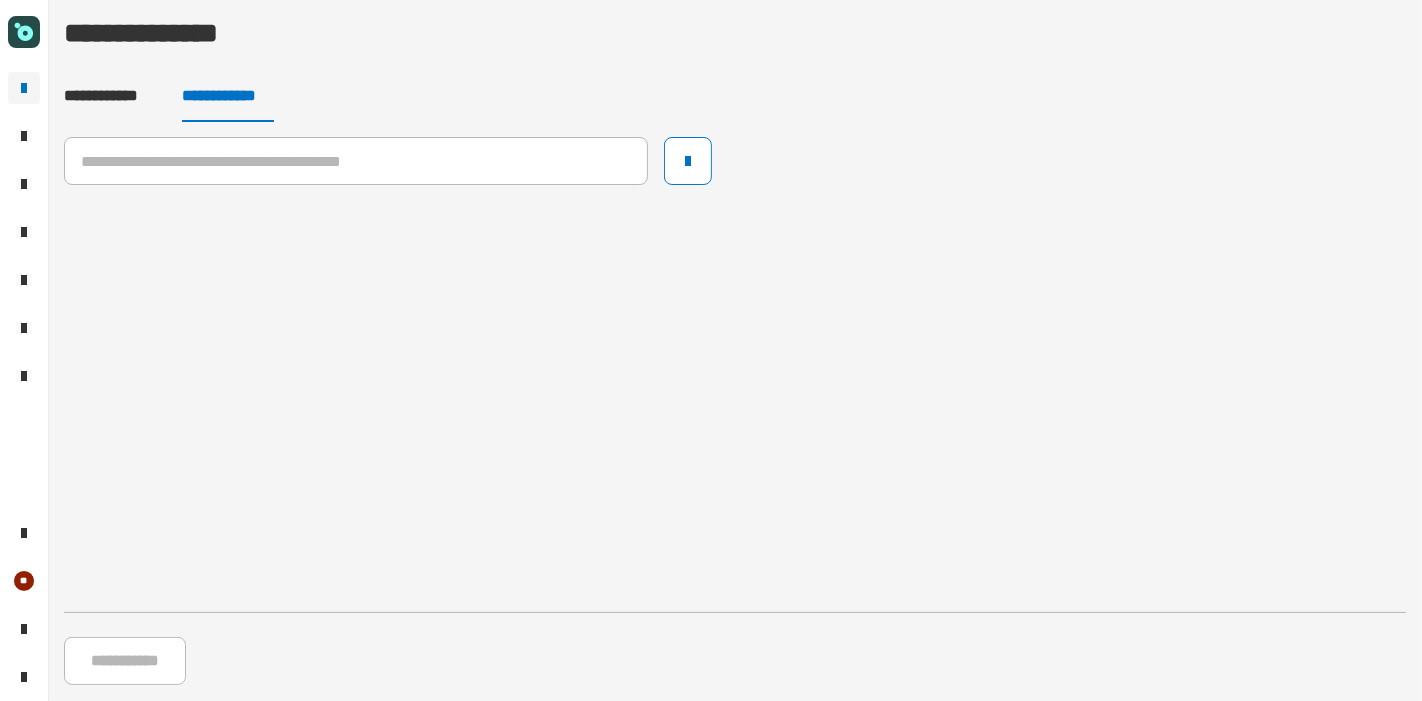 click 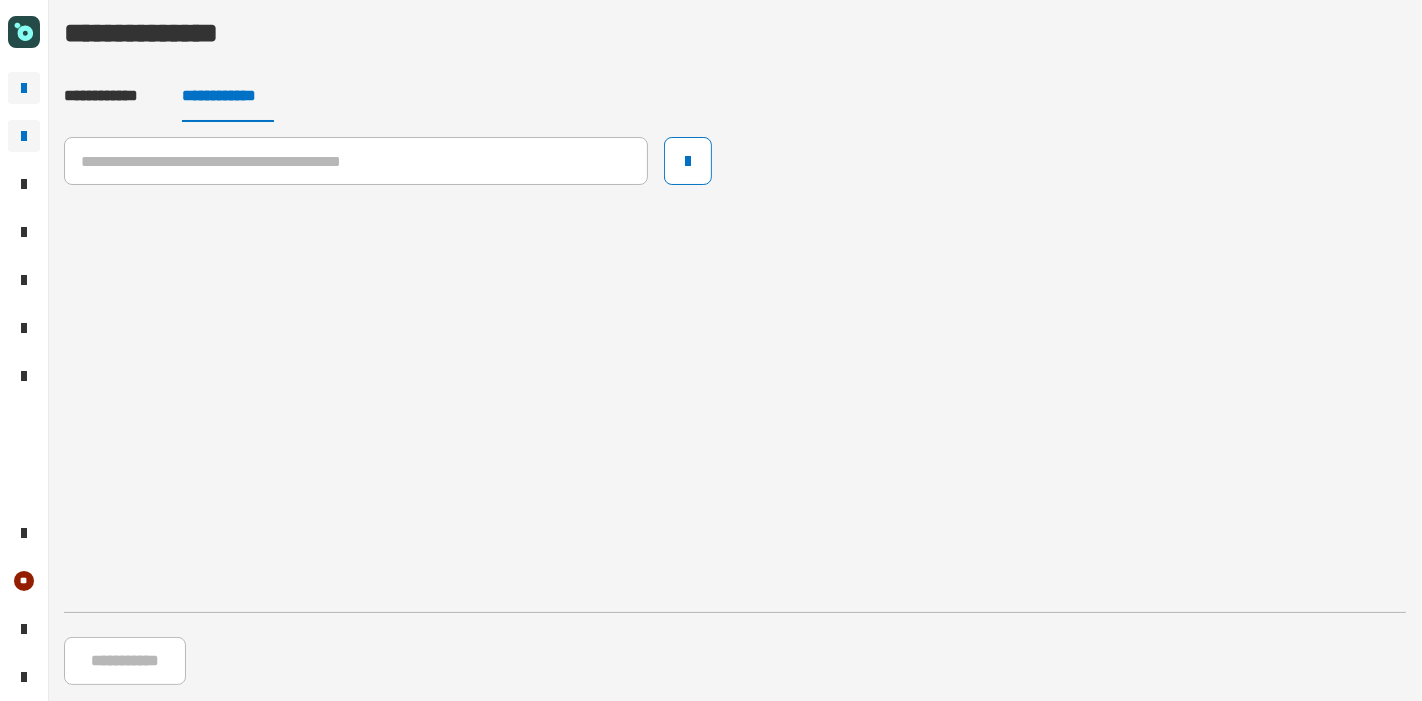 click 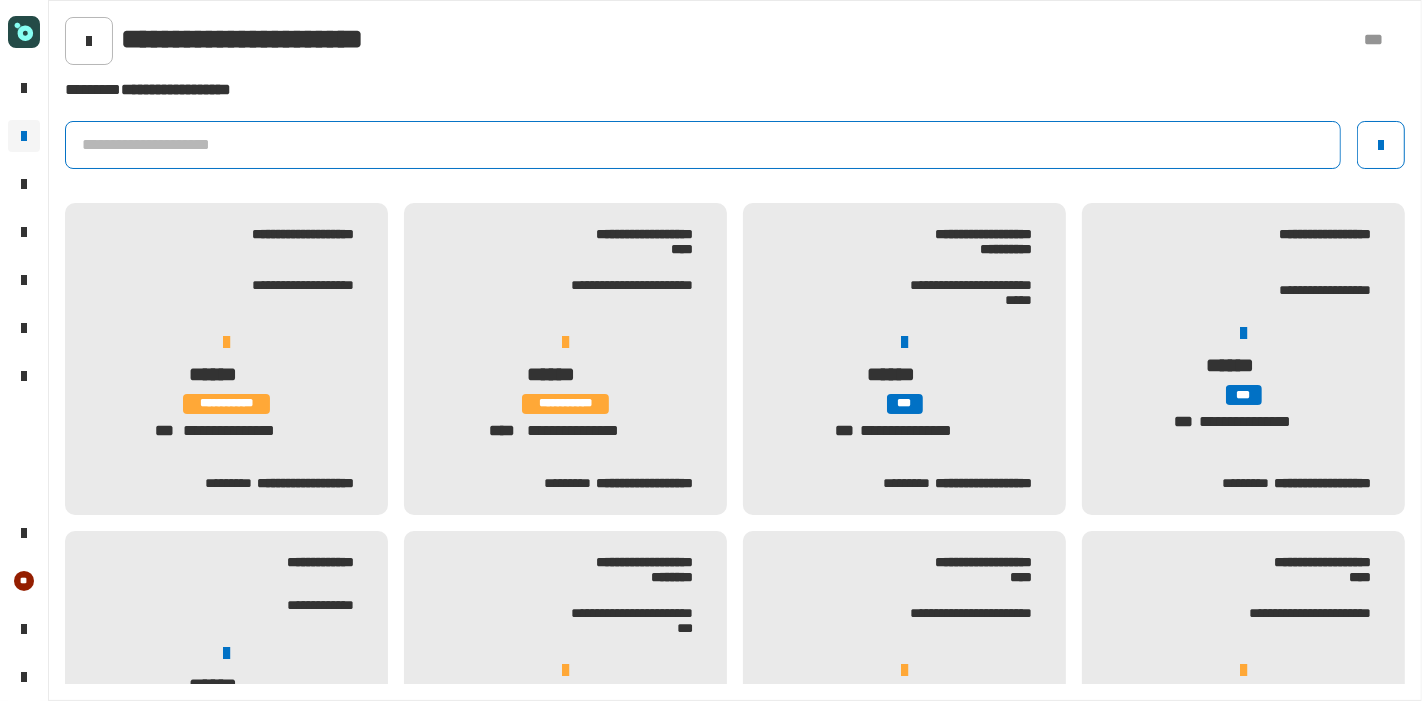 click 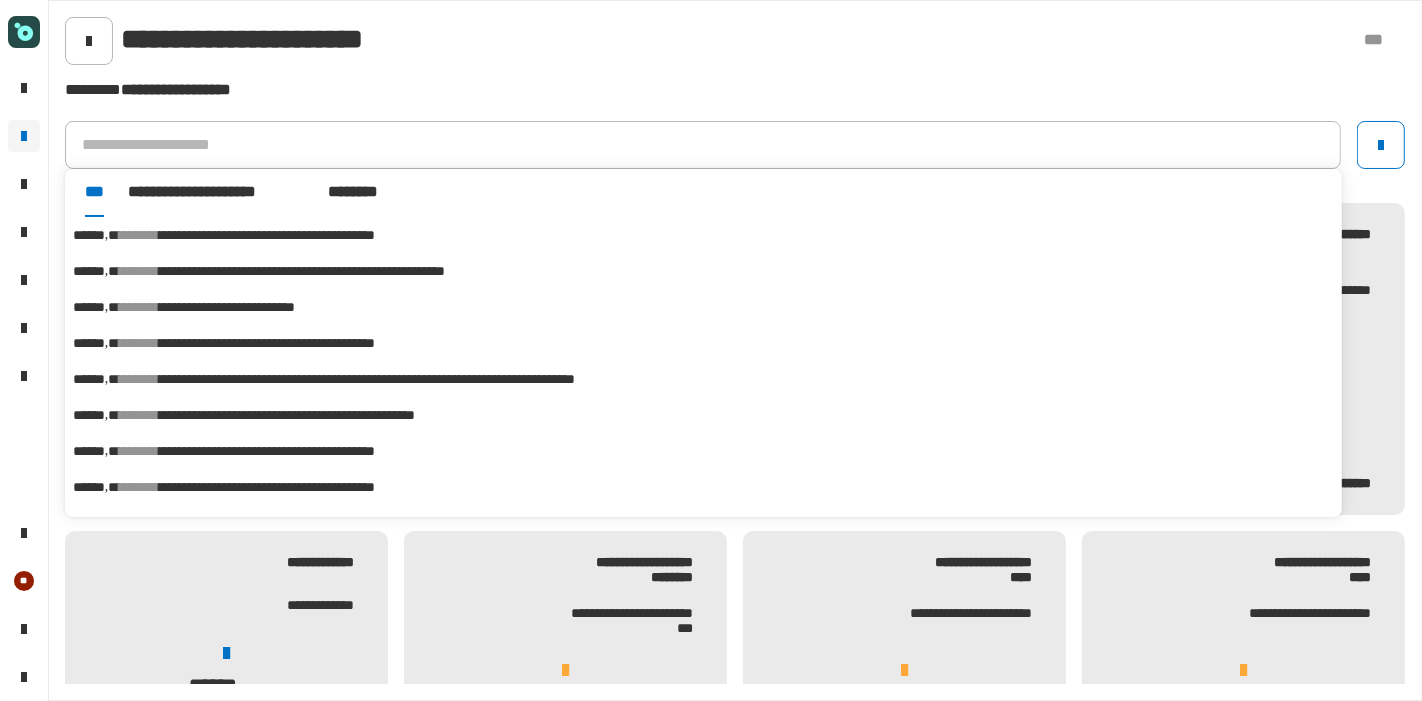 click on "**********" at bounding box center [216, 193] 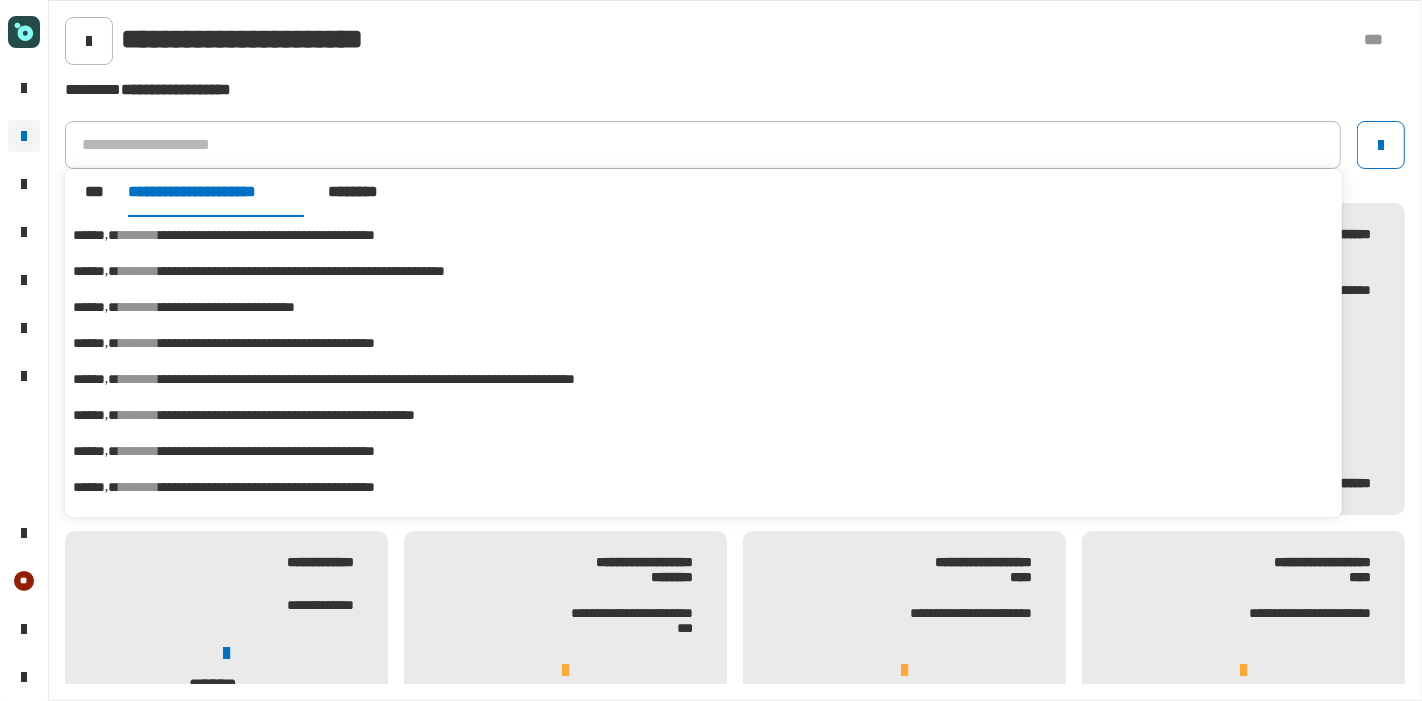 click on "**********" at bounding box center (216, 192) 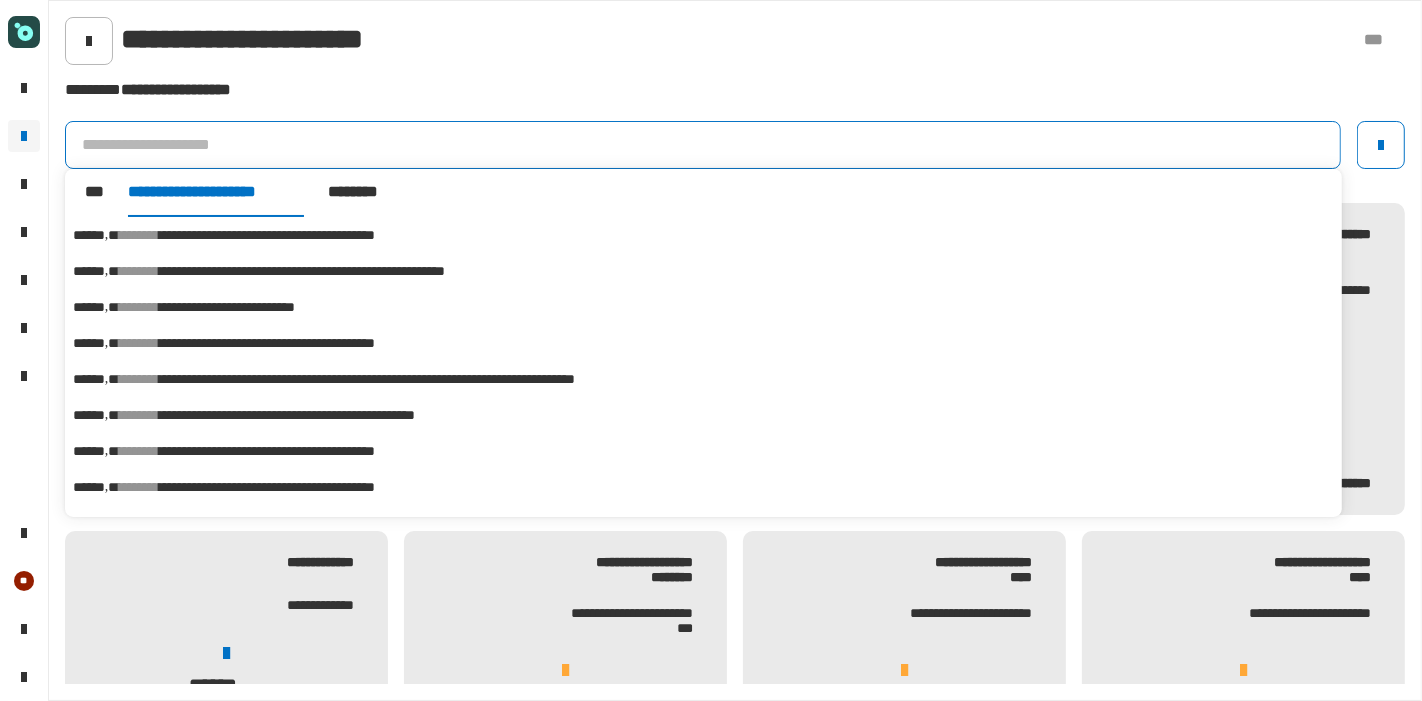 click 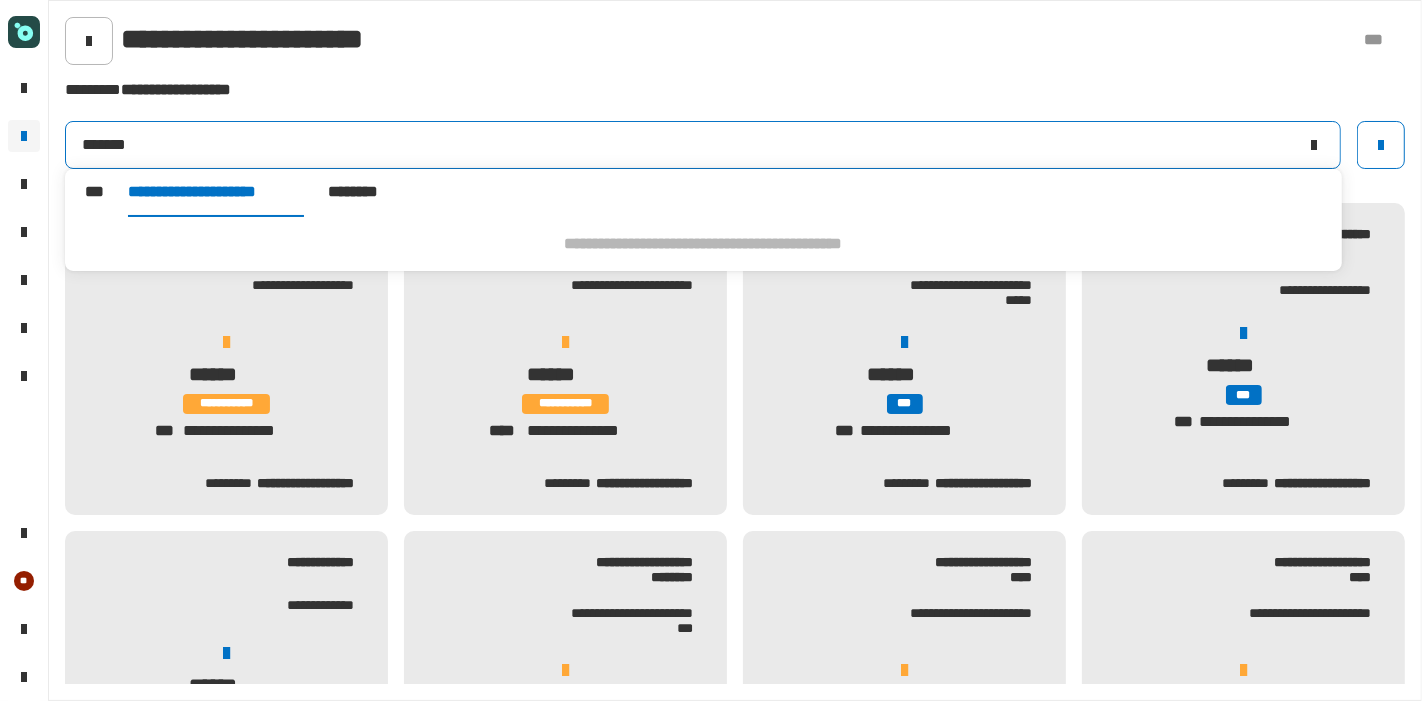click on "*******" 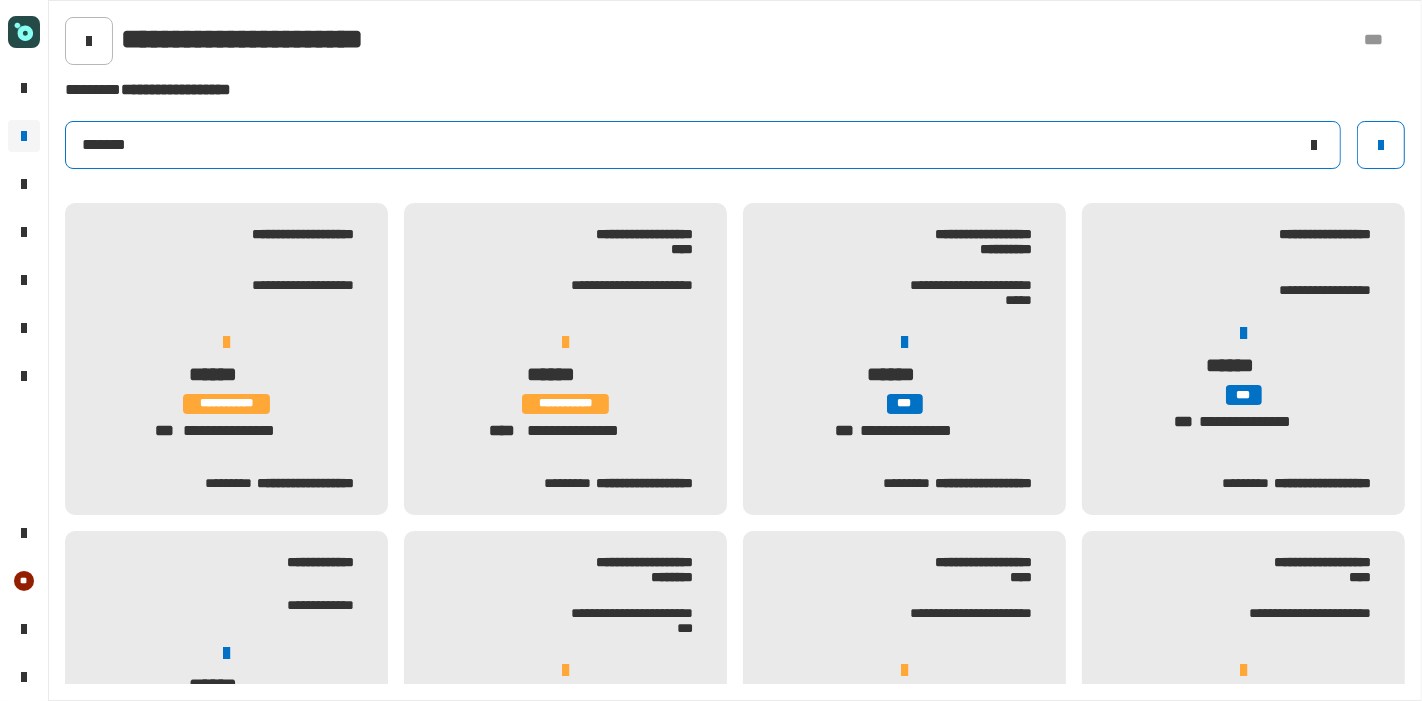 click on "*******" 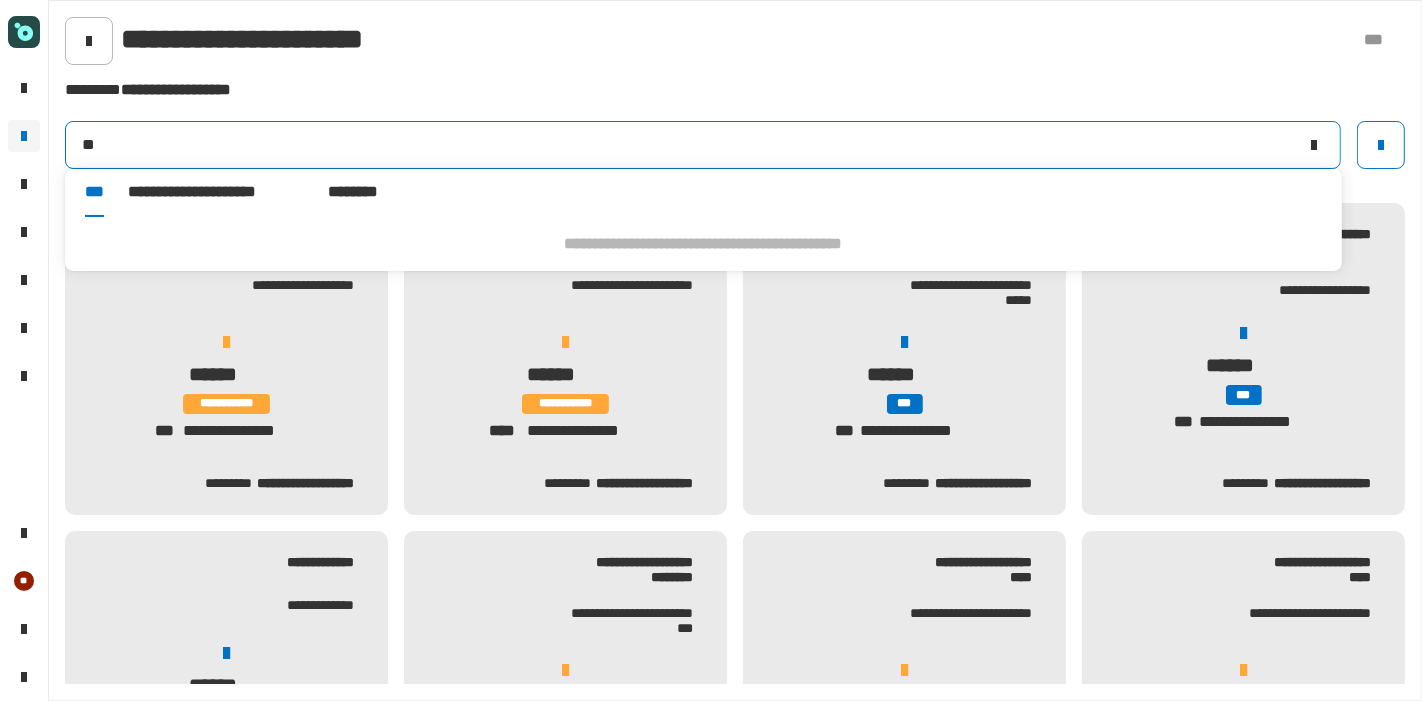 type on "*" 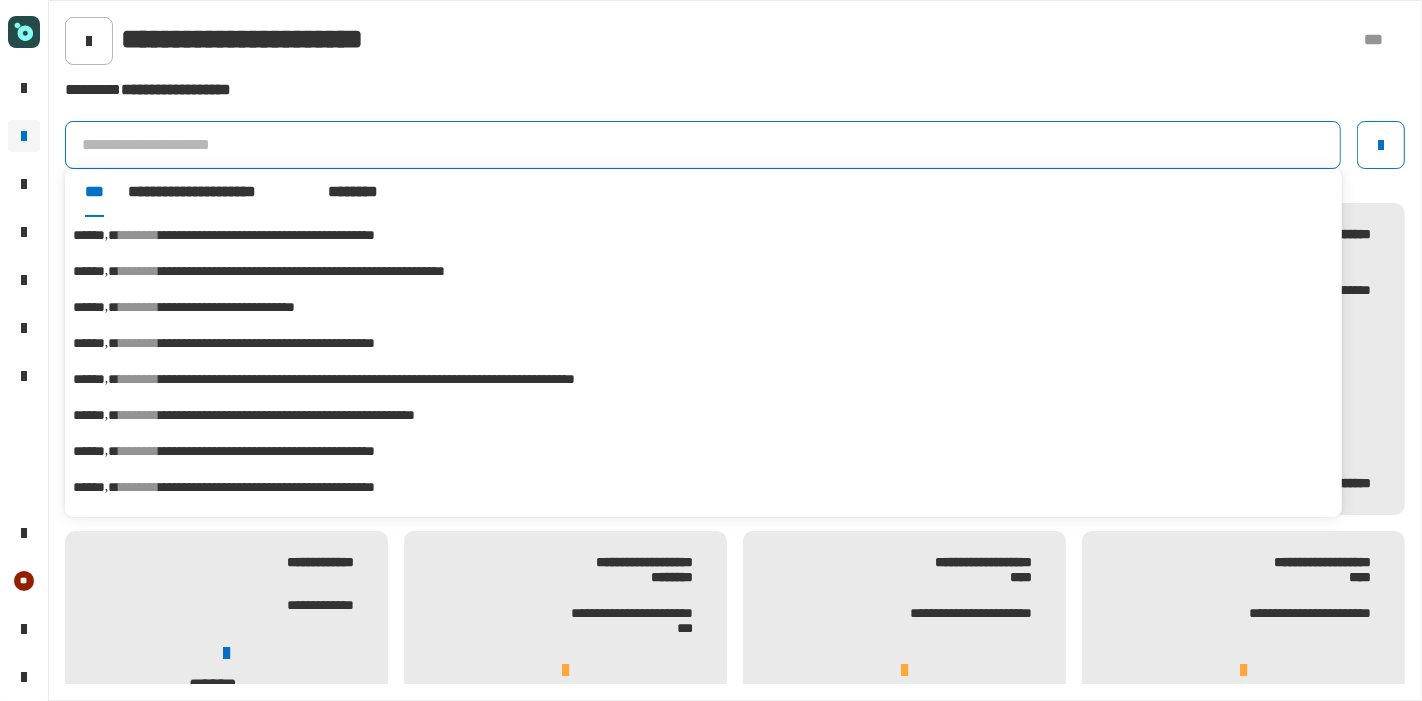 click 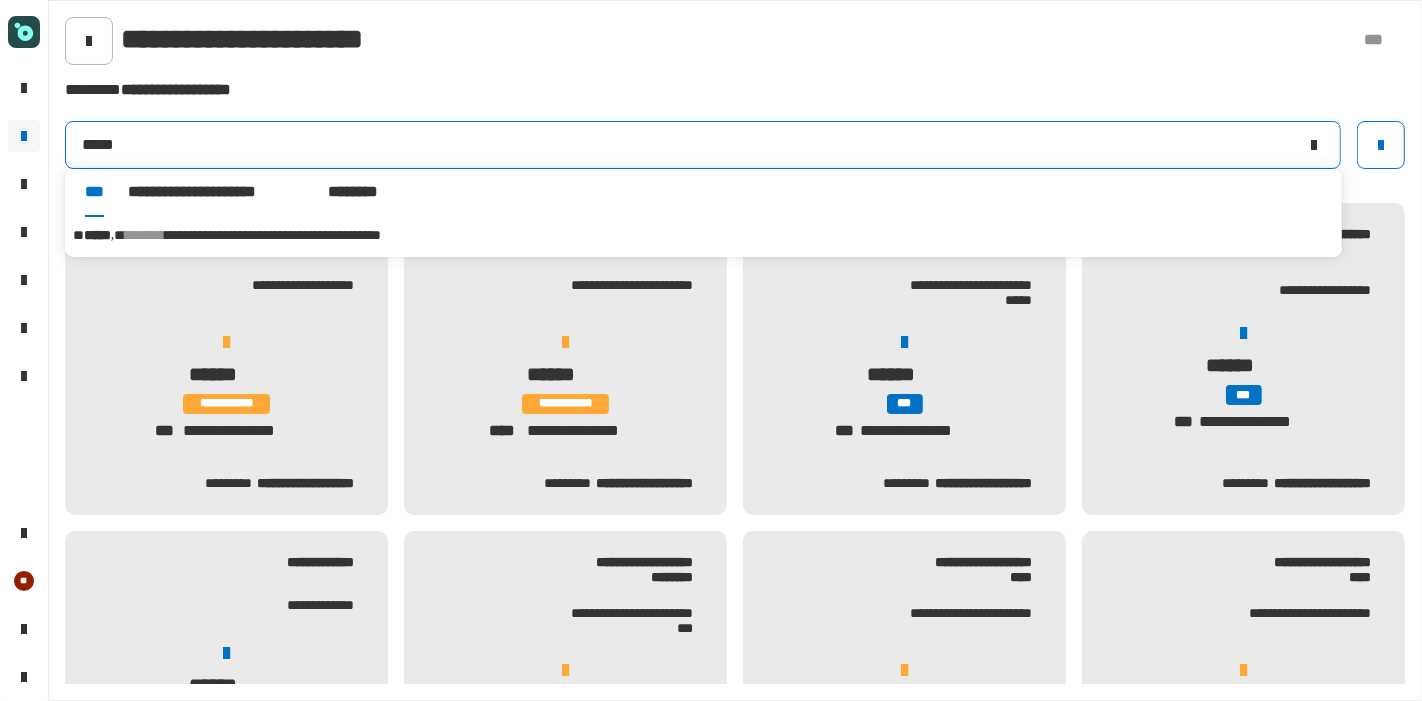 type on "*****" 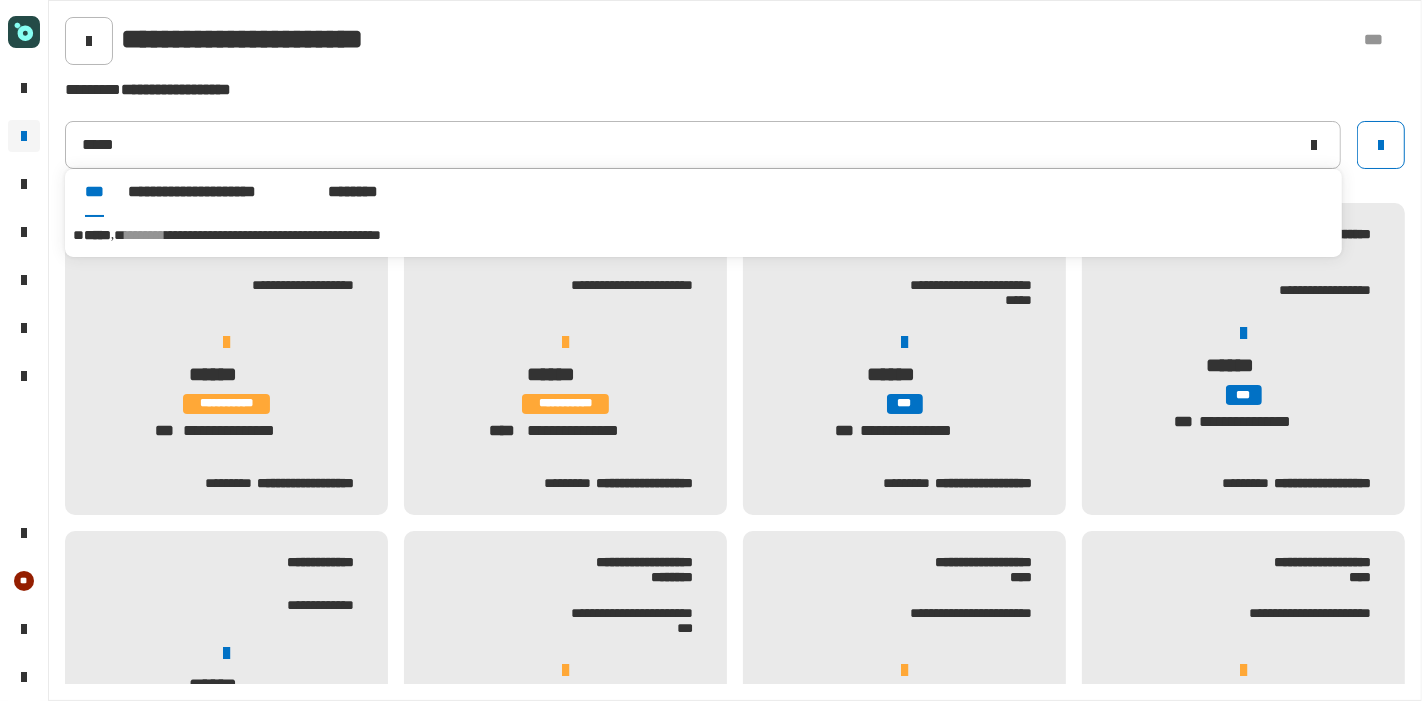 click on "**********" at bounding box center (703, 235) 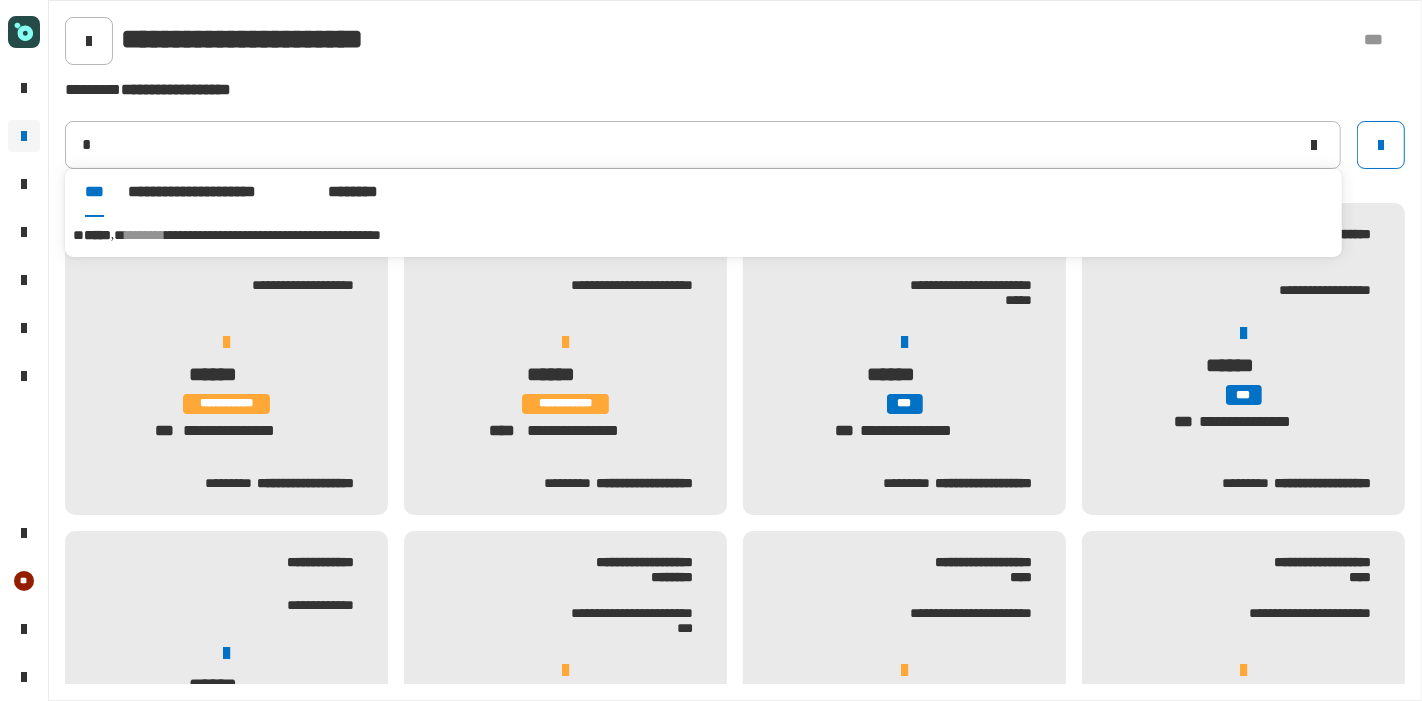 type on "*******" 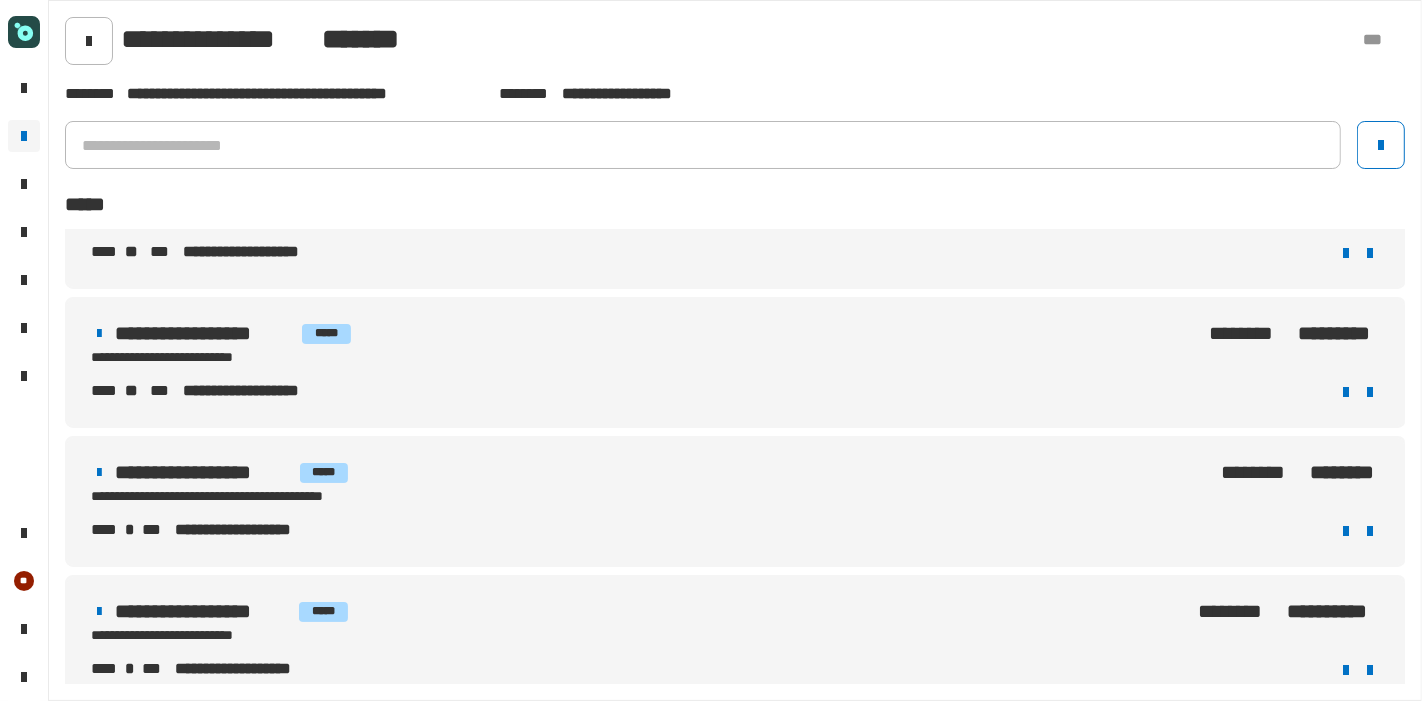 scroll, scrollTop: 666, scrollLeft: 0, axis: vertical 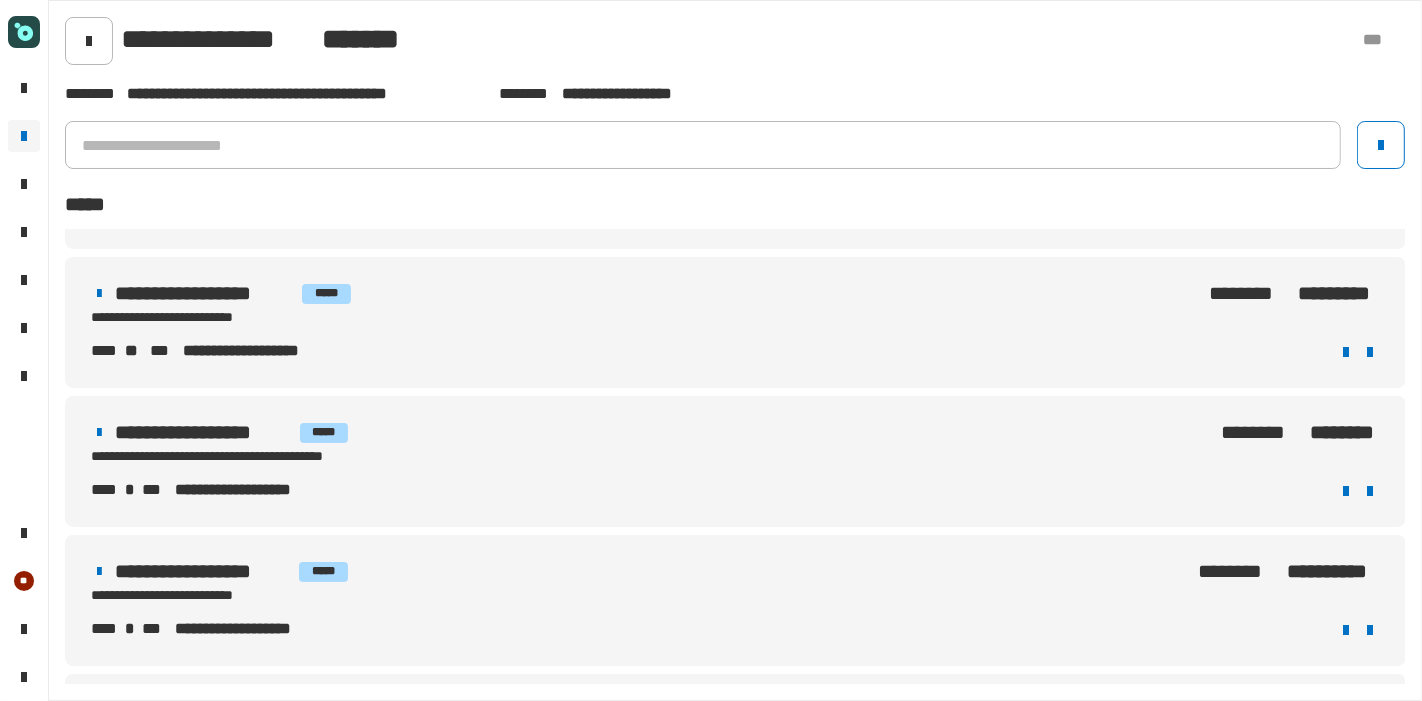 click on "**********" at bounding box center (203, 571) 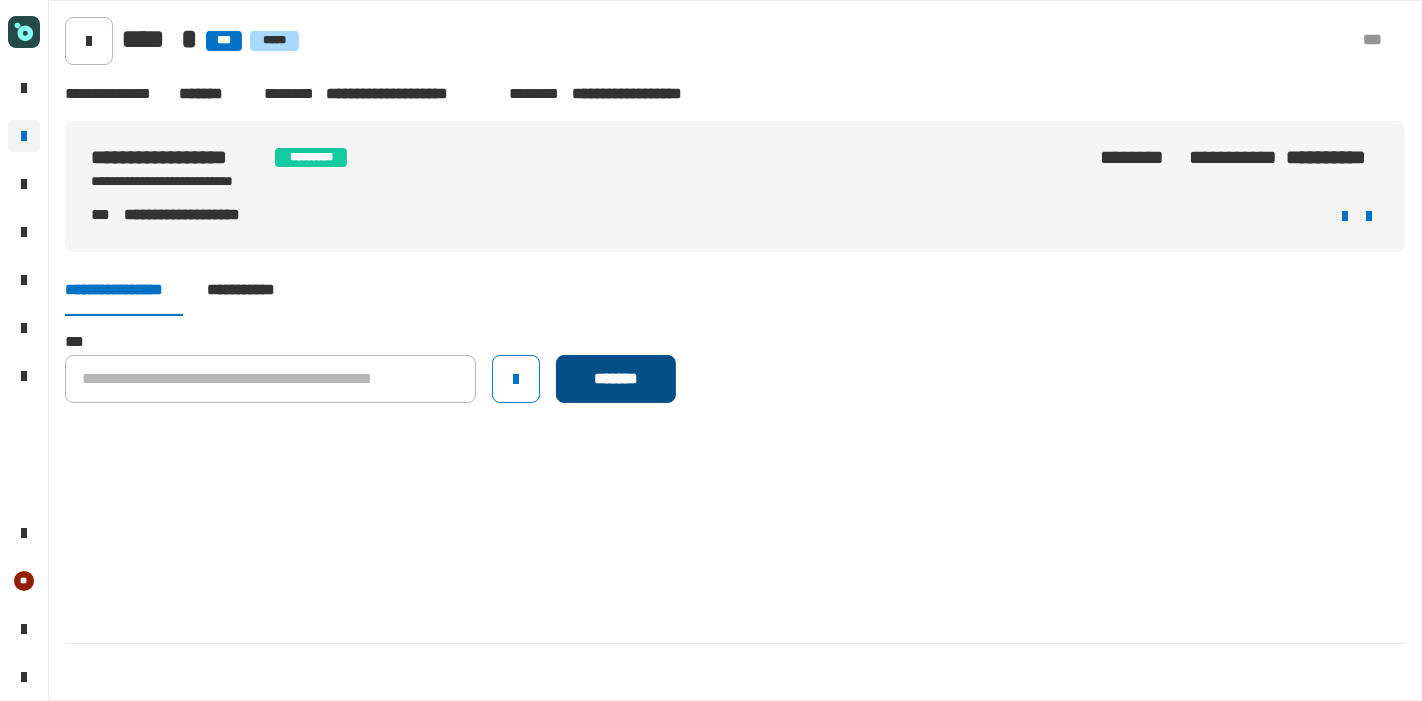 click on "*******" 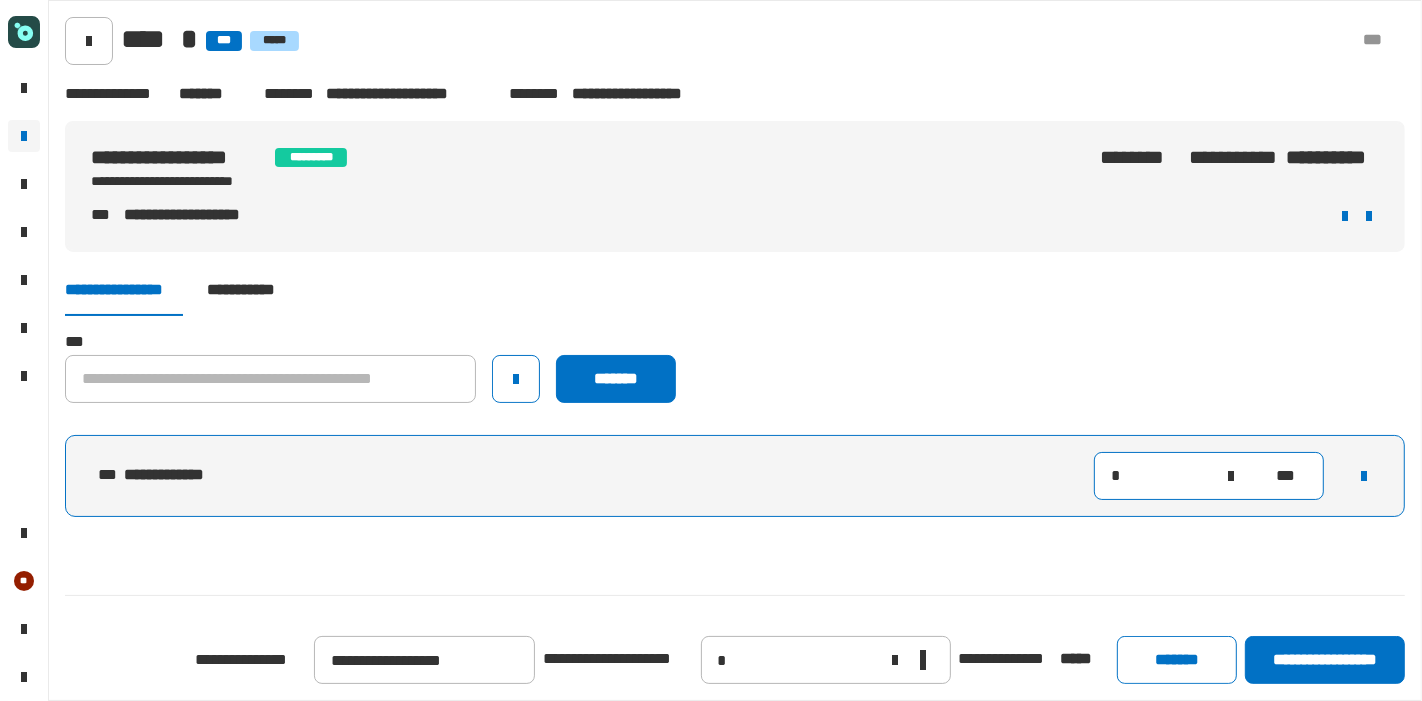 drag, startPoint x: 1182, startPoint y: 478, endPoint x: 1015, endPoint y: 451, distance: 169.16855 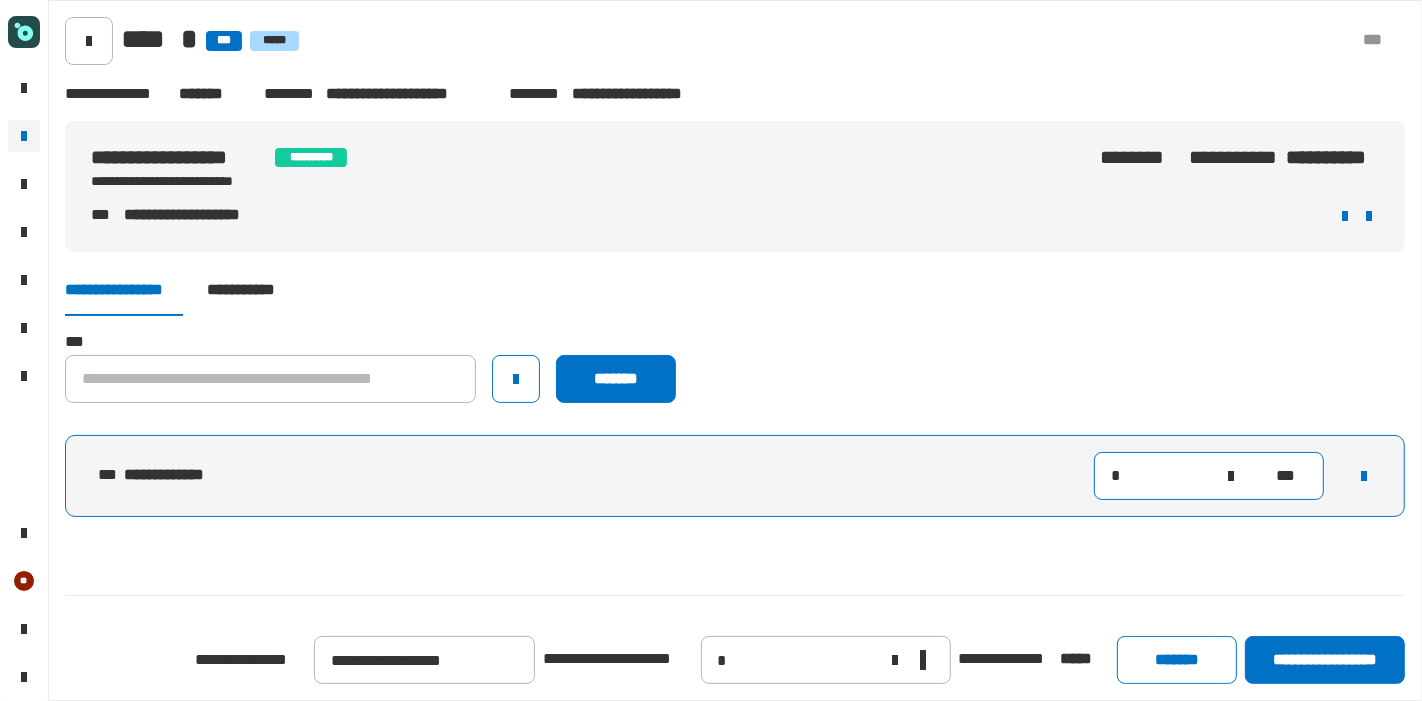 type on "*" 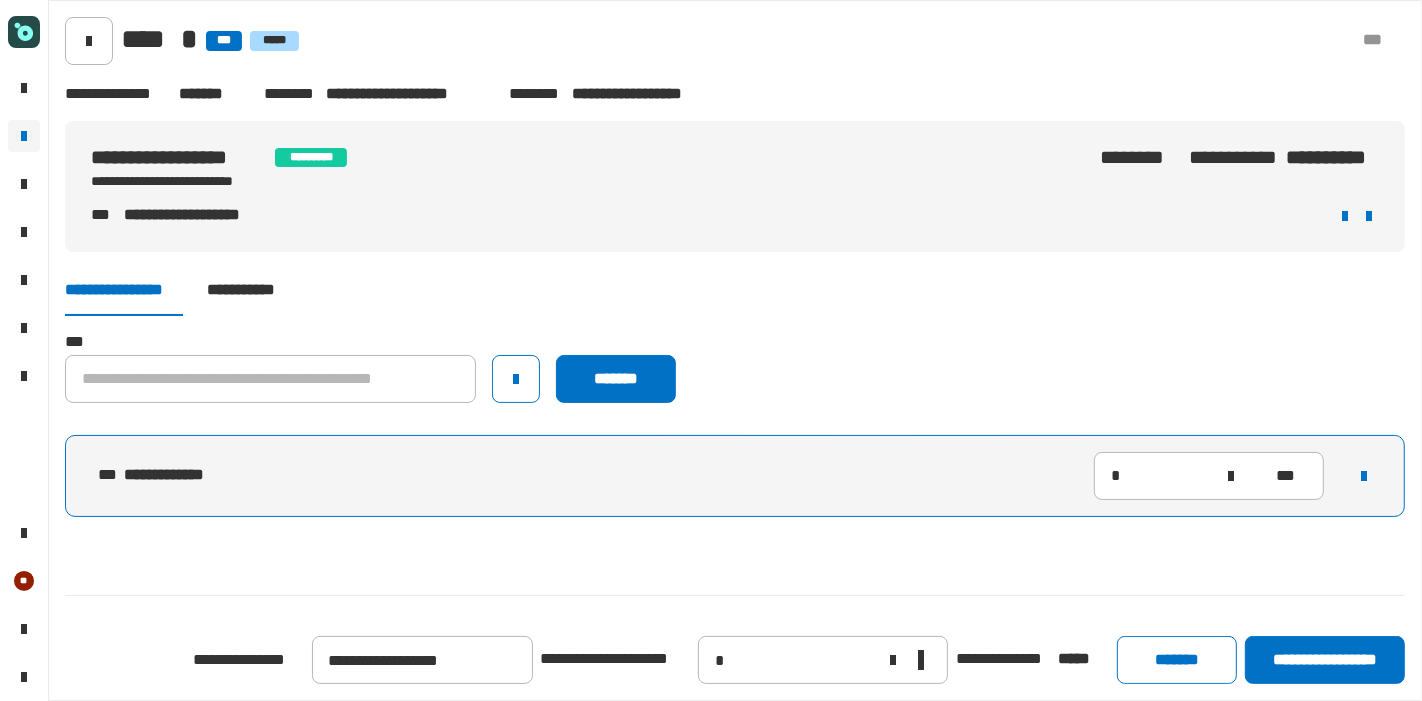 click on "**********" 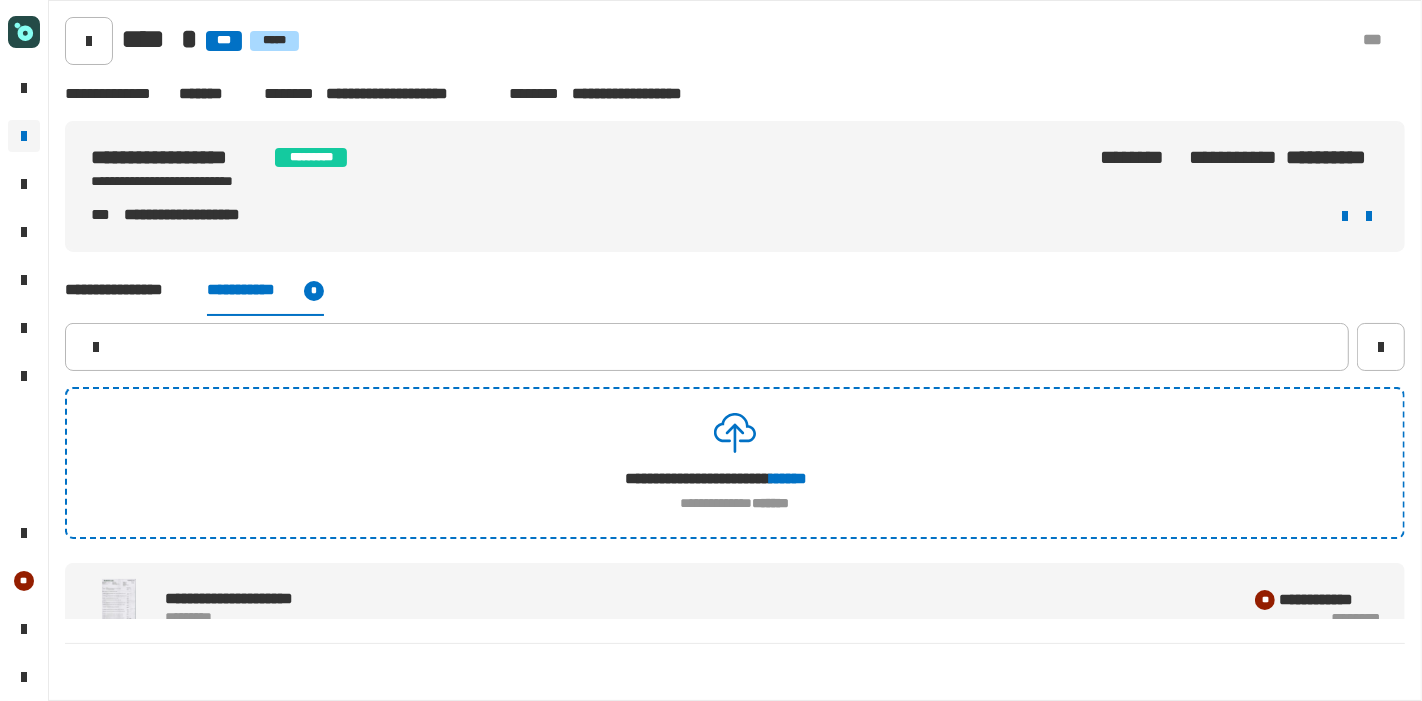click on "**********" 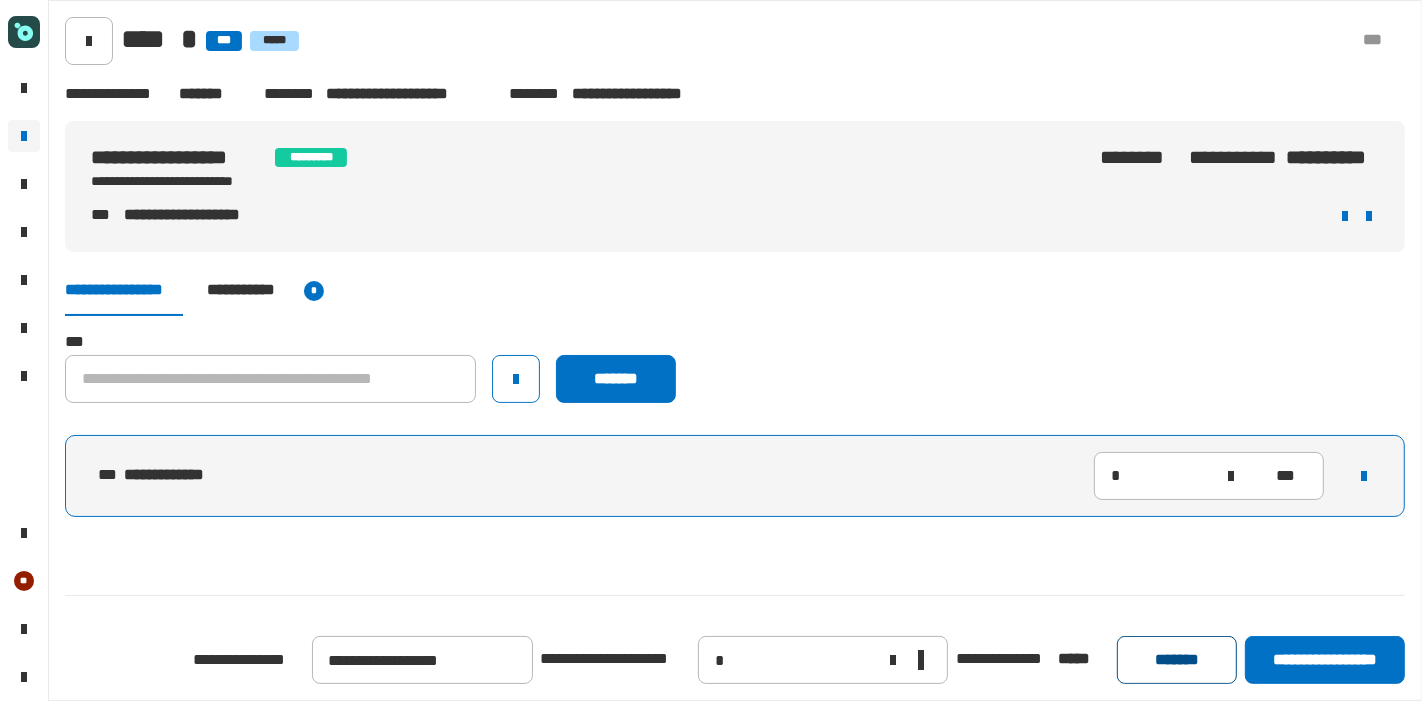 click on "*******" 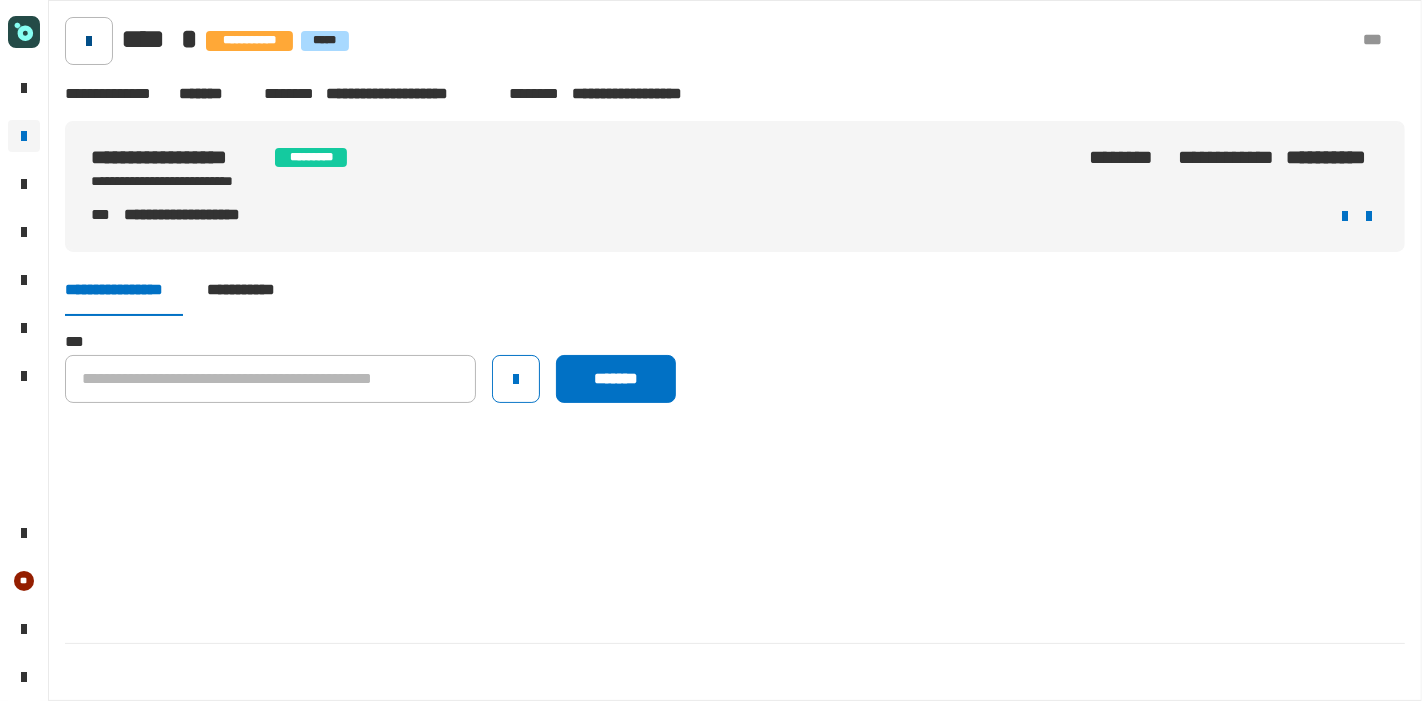 click 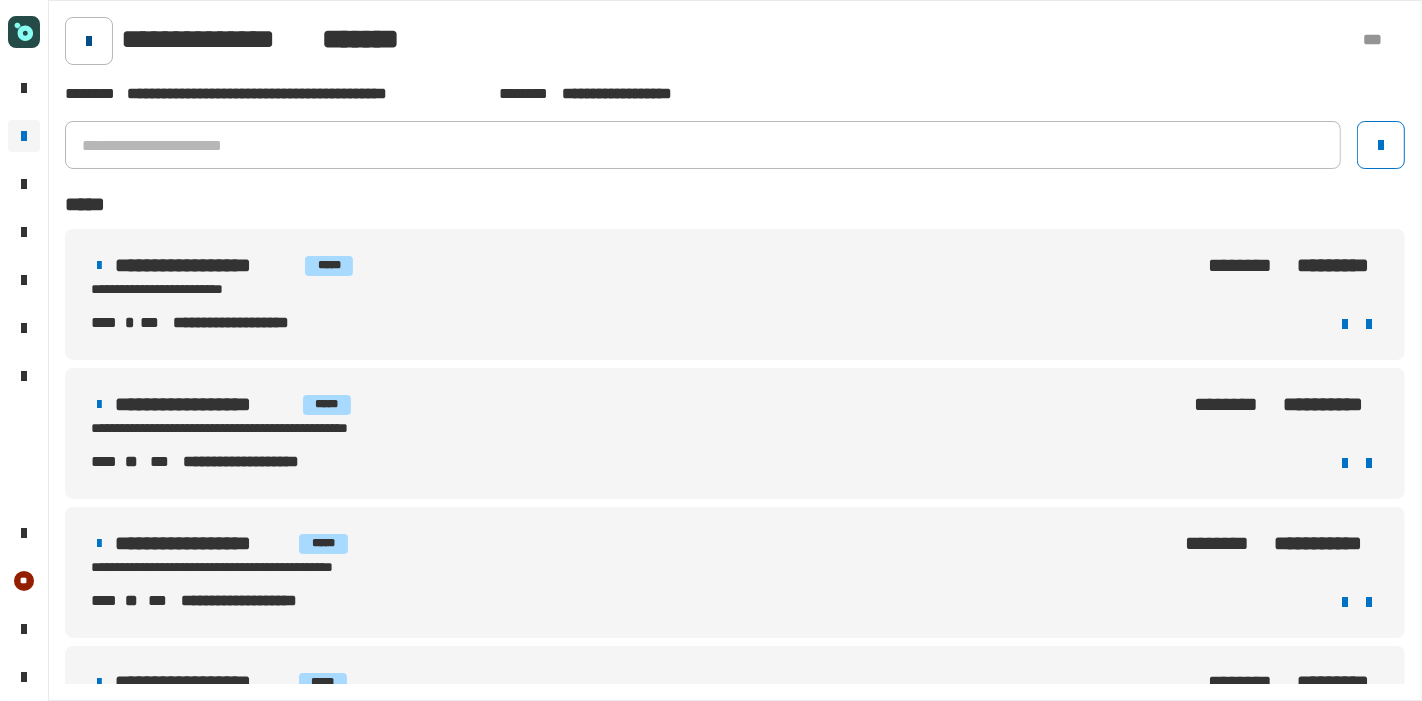 click 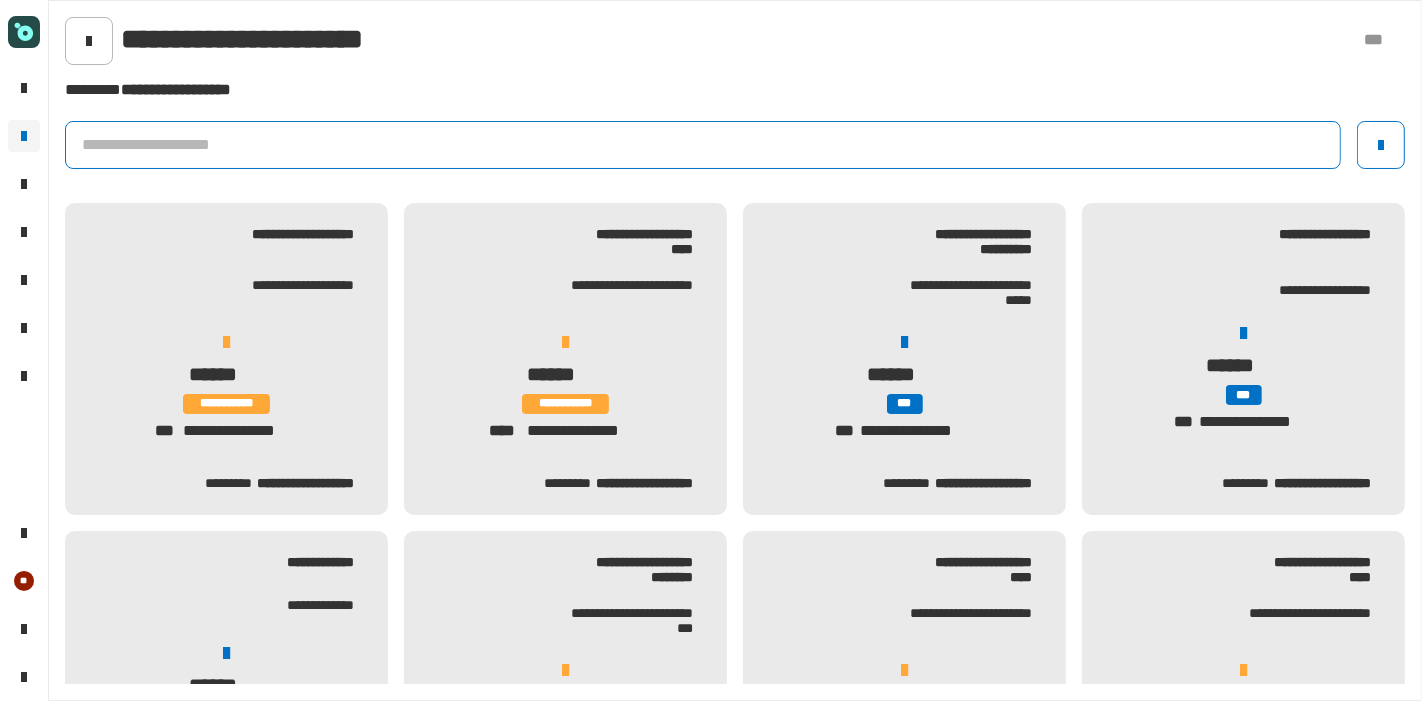 click 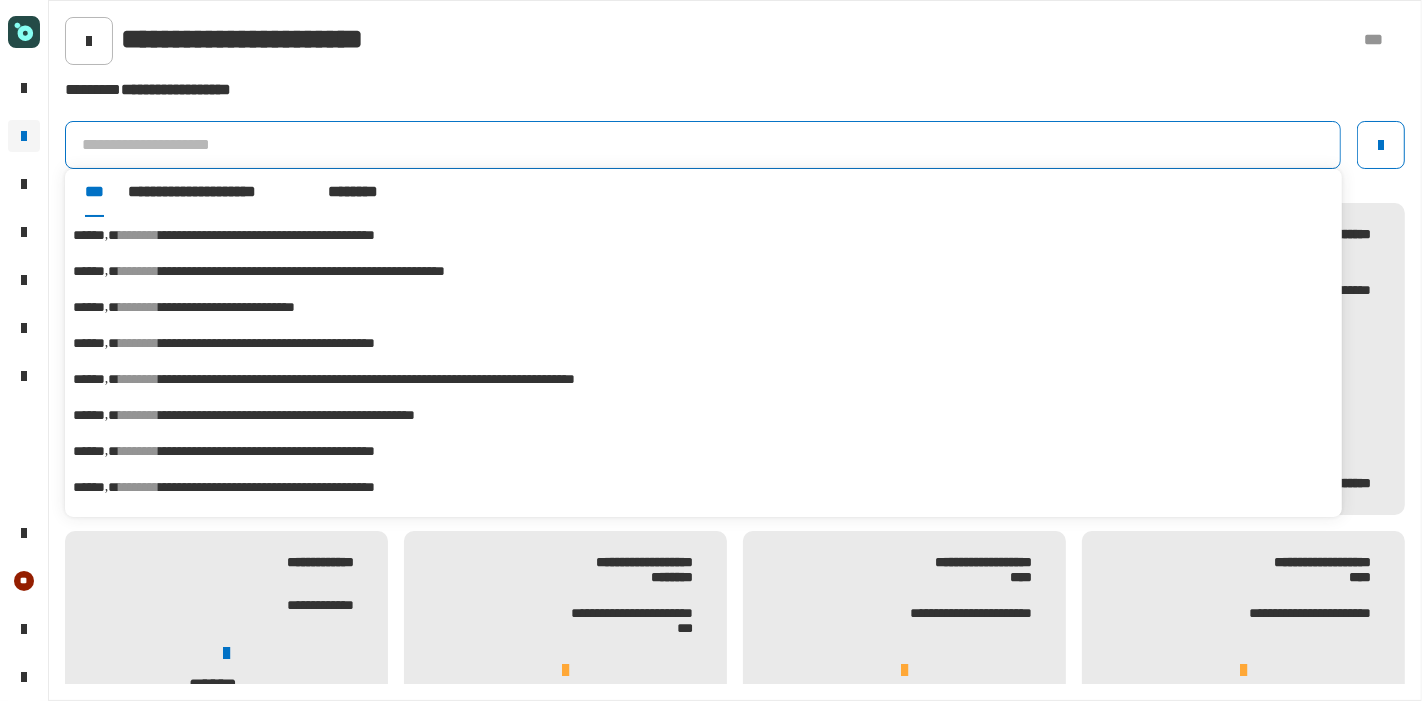 click 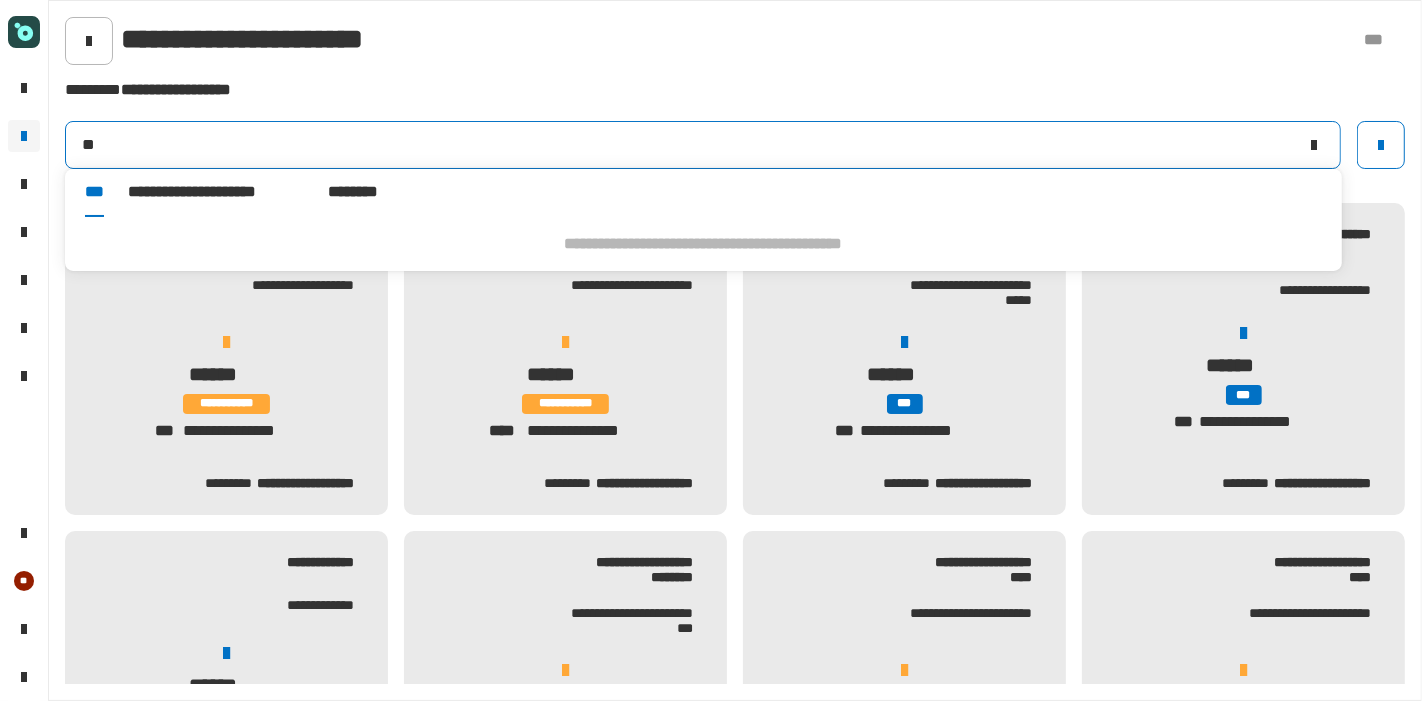 type on "*" 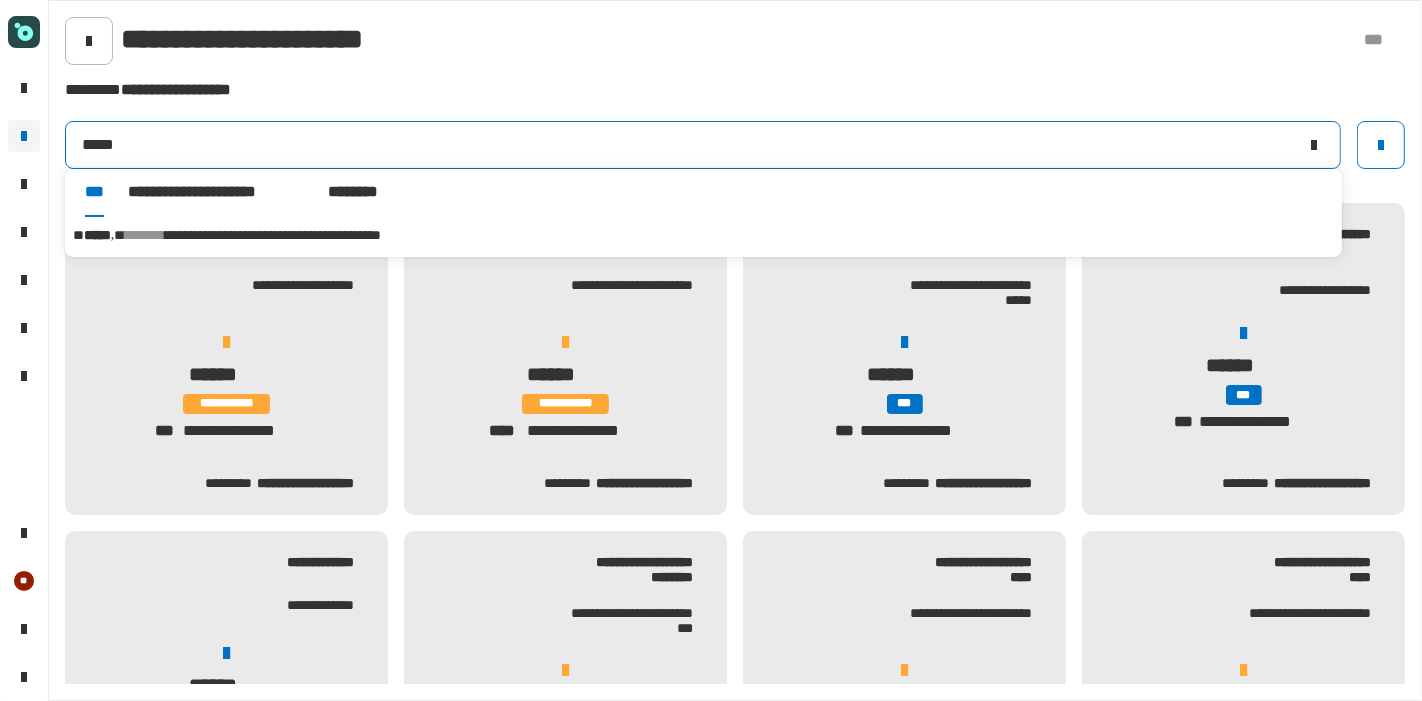 type on "*****" 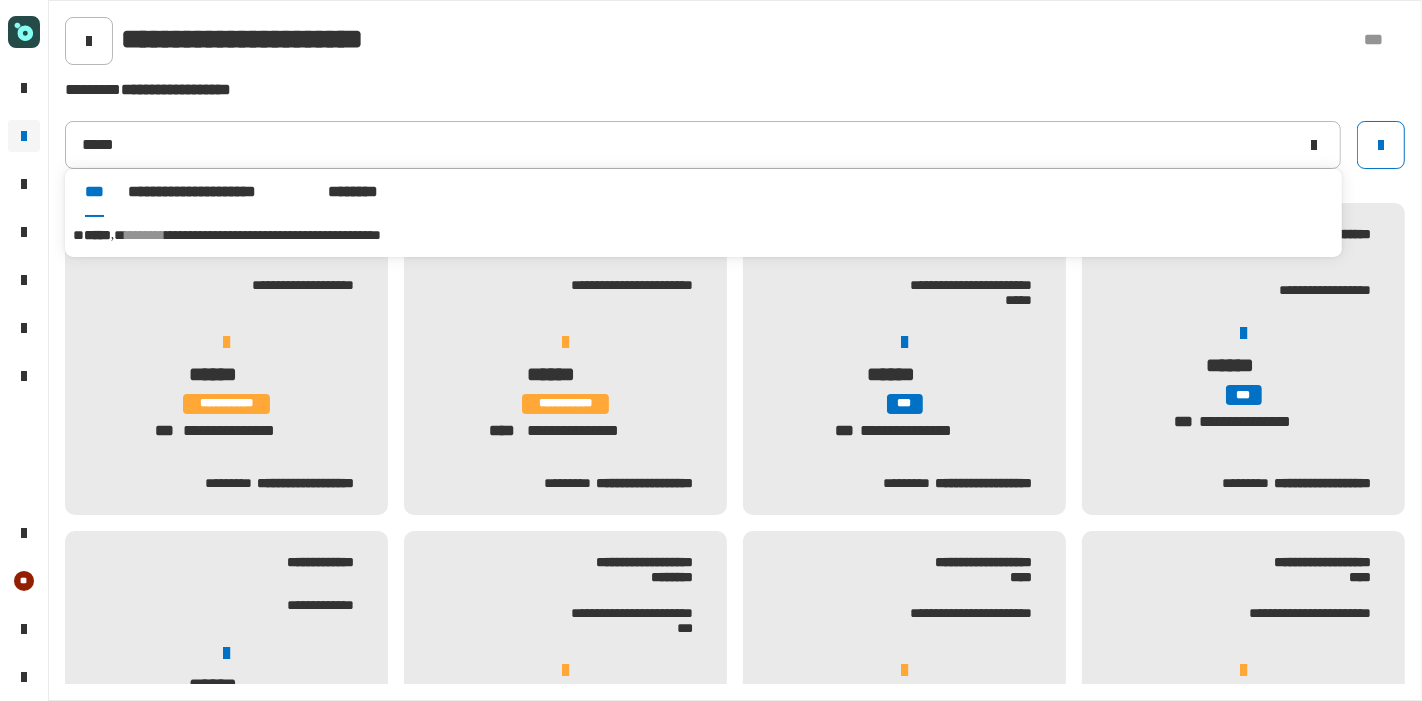 click on "**********" at bounding box center (273, 235) 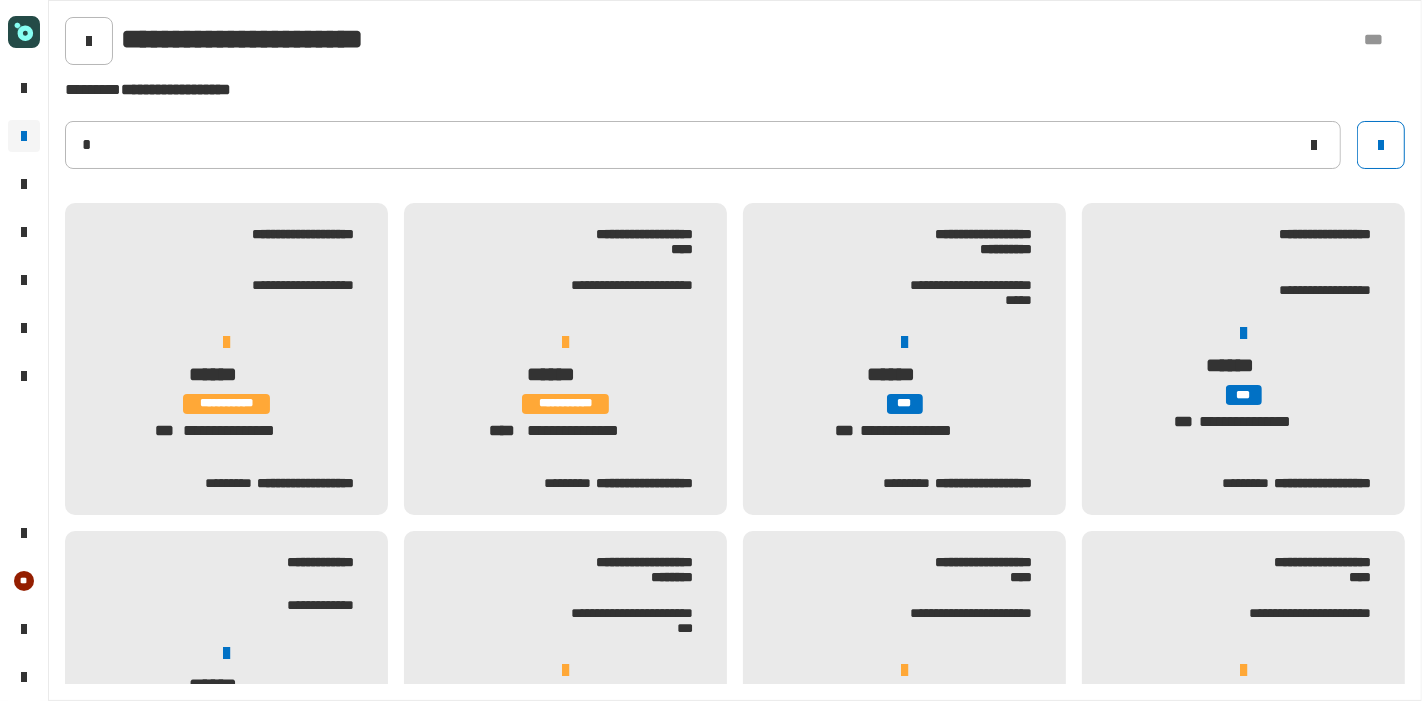 type on "*******" 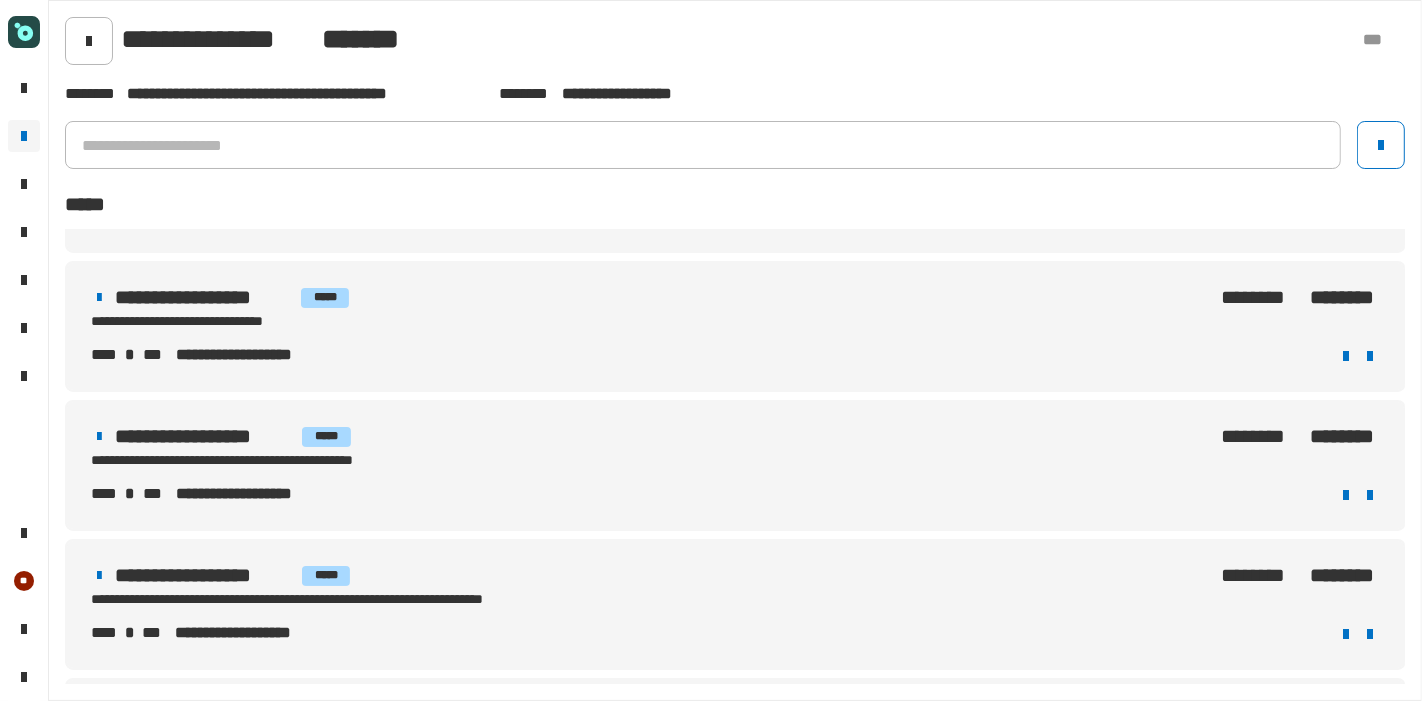 scroll, scrollTop: 555, scrollLeft: 0, axis: vertical 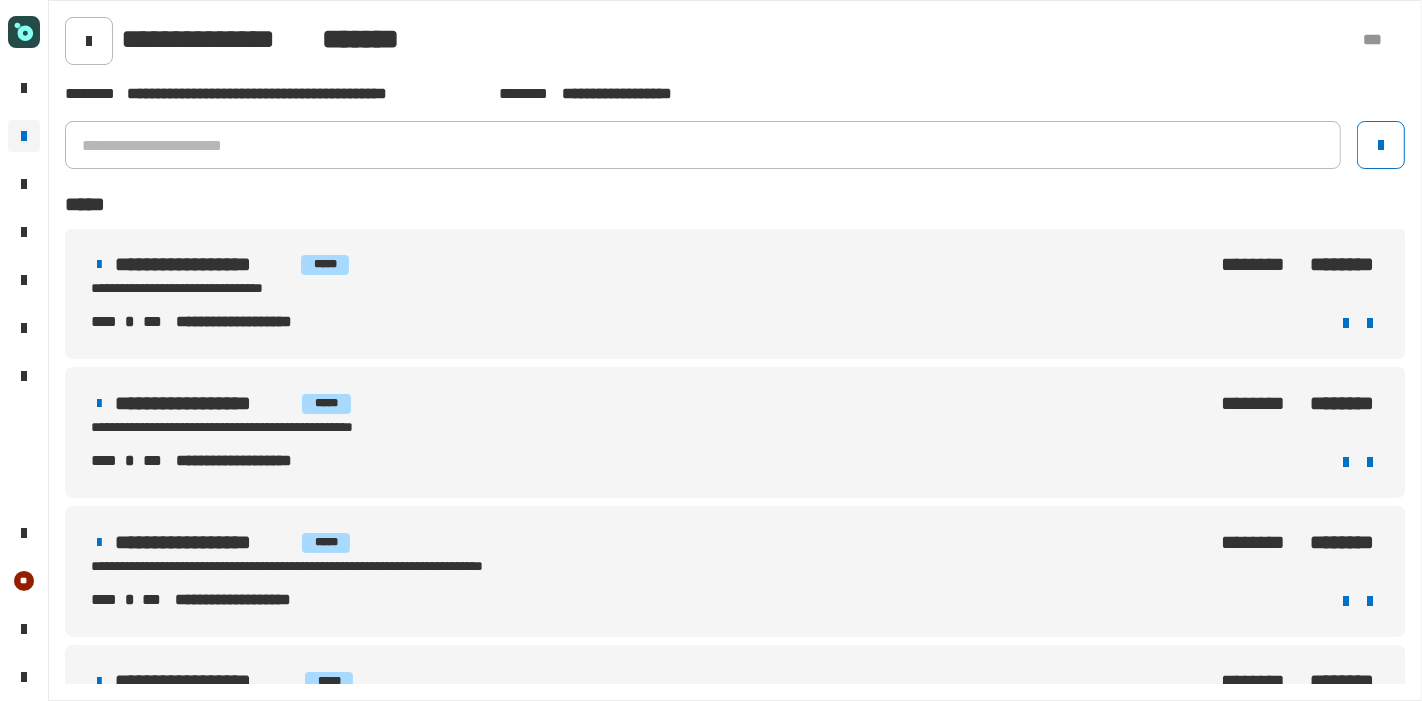 click on "**********" at bounding box center (204, 542) 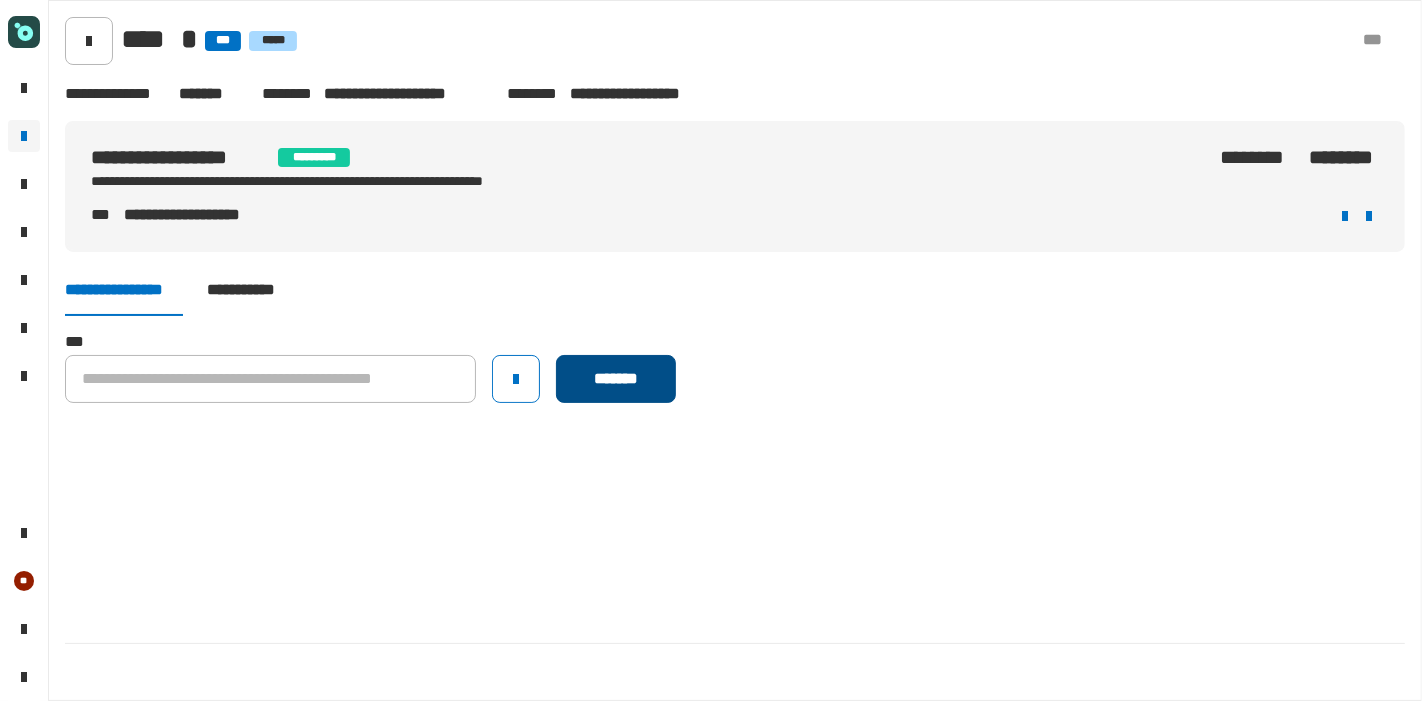 click on "*******" 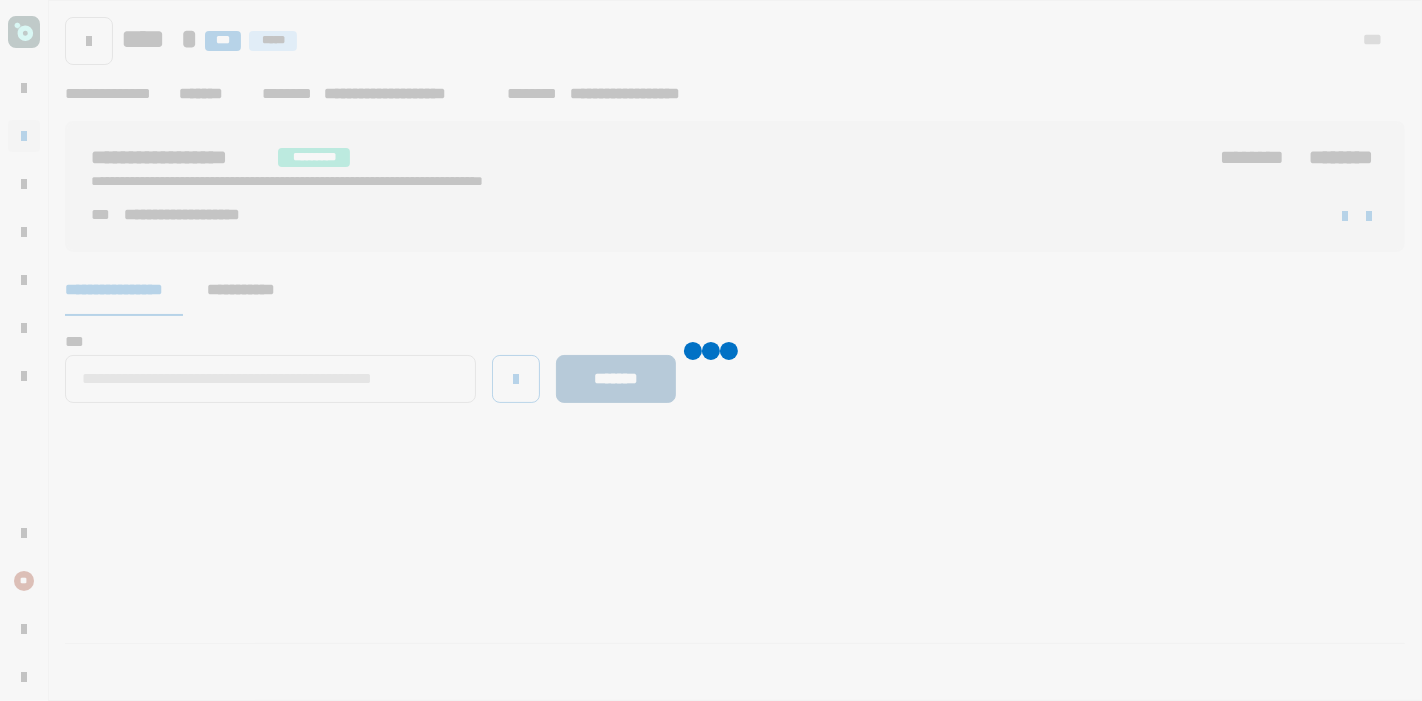 type 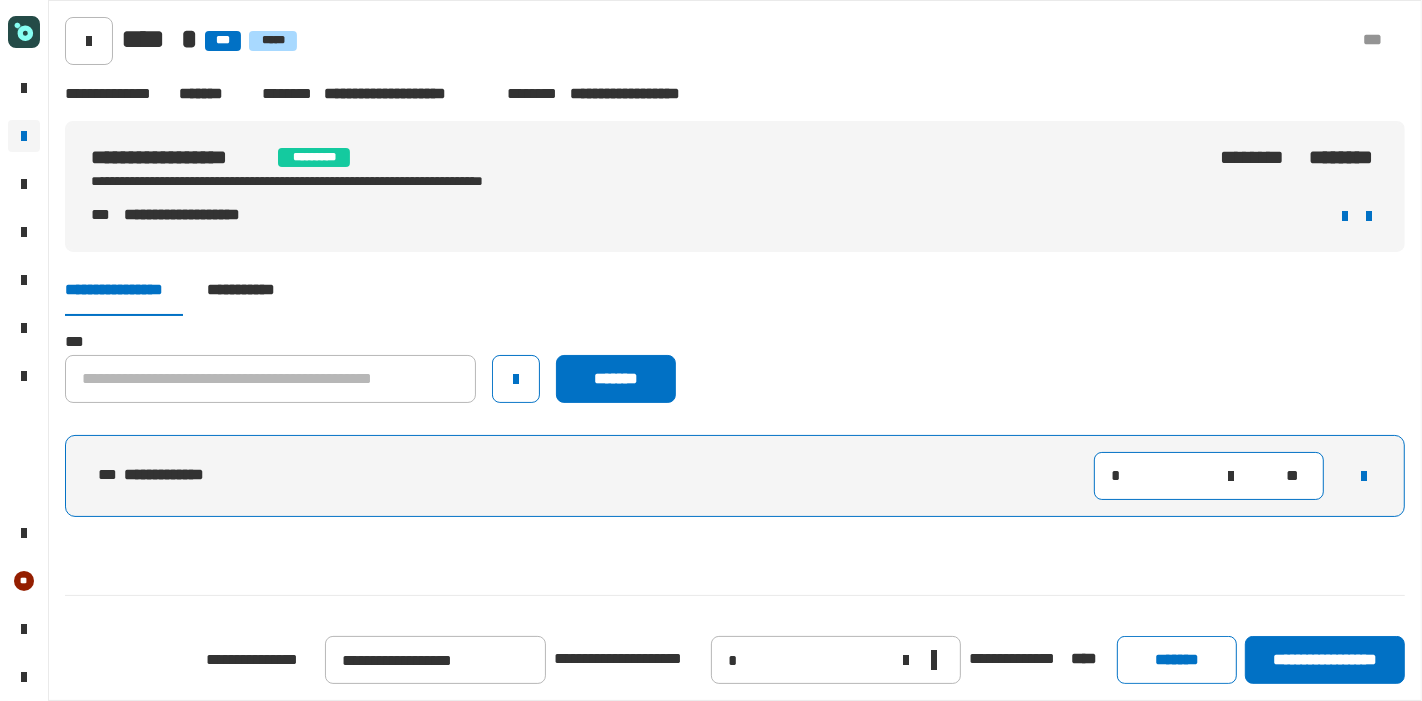drag, startPoint x: 1167, startPoint y: 495, endPoint x: 1063, endPoint y: 476, distance: 105.72133 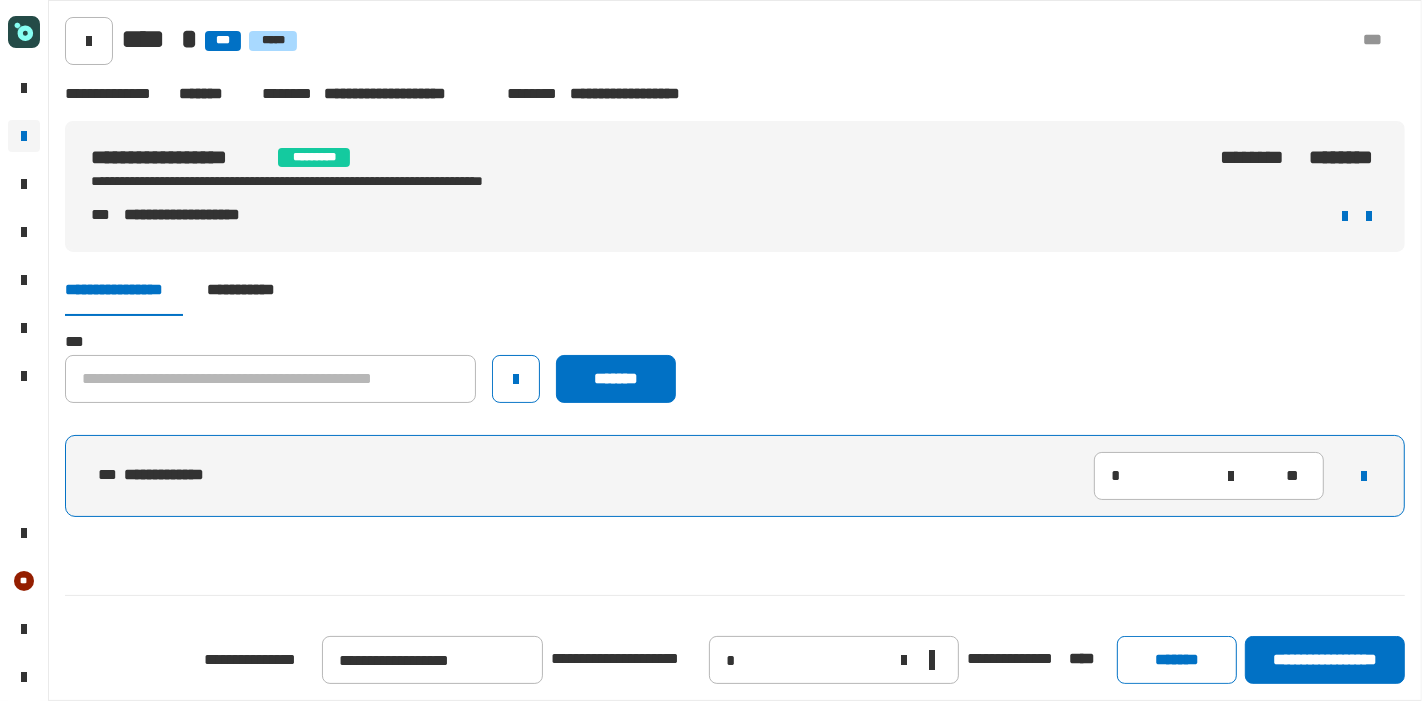 click on "*** *******" 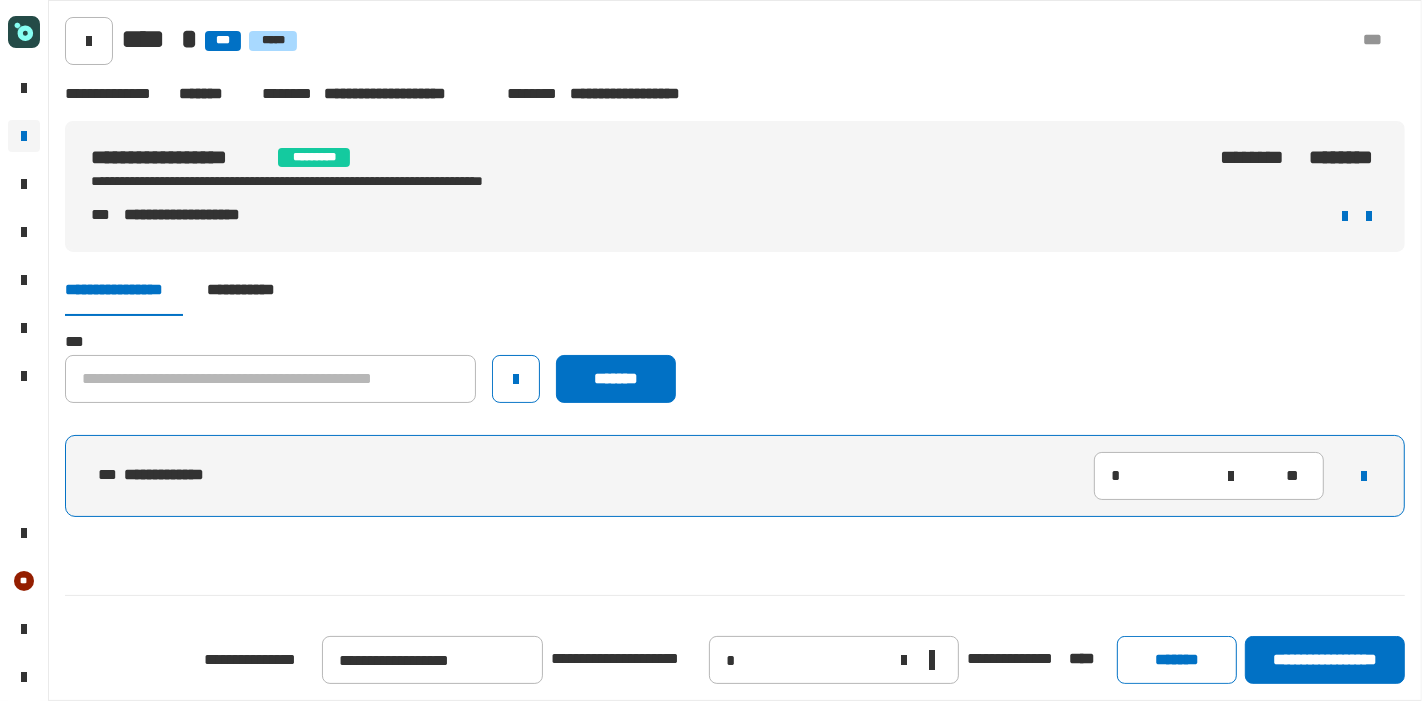 click on "**********" 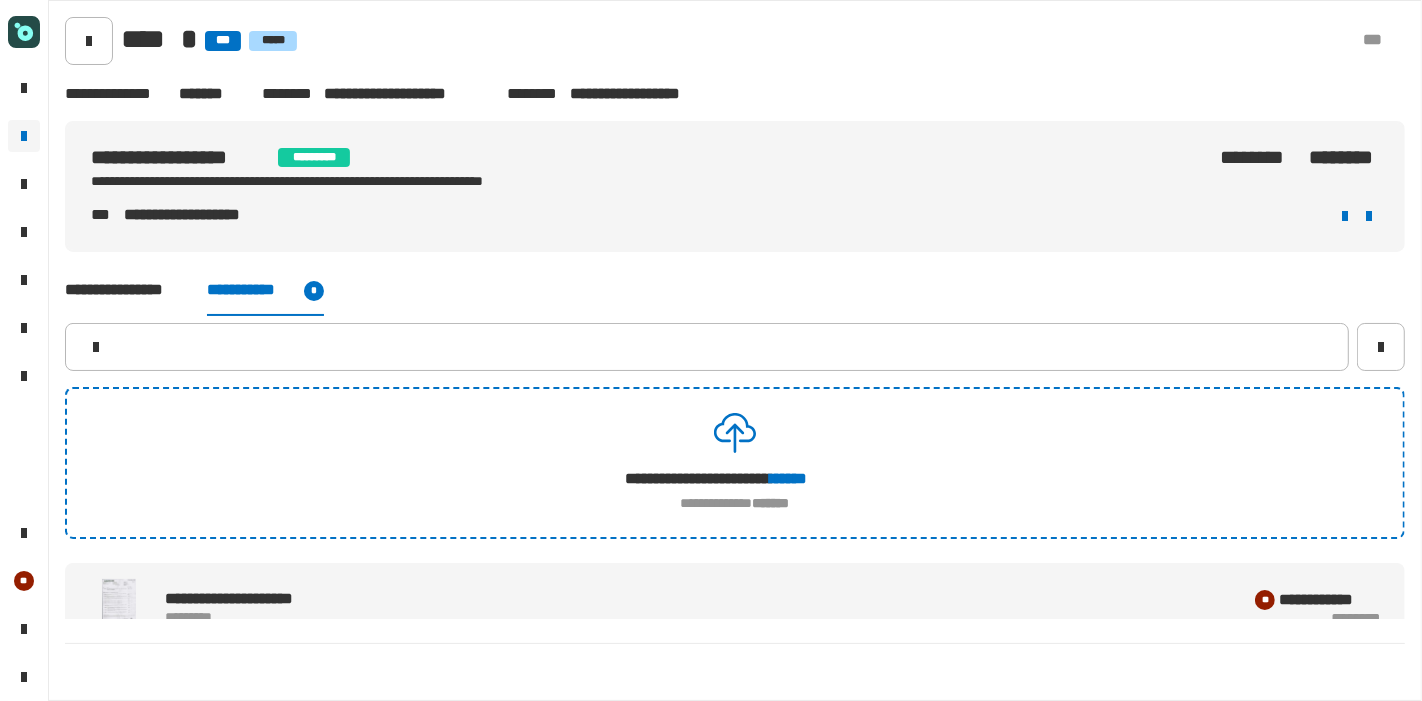 click on "**********" 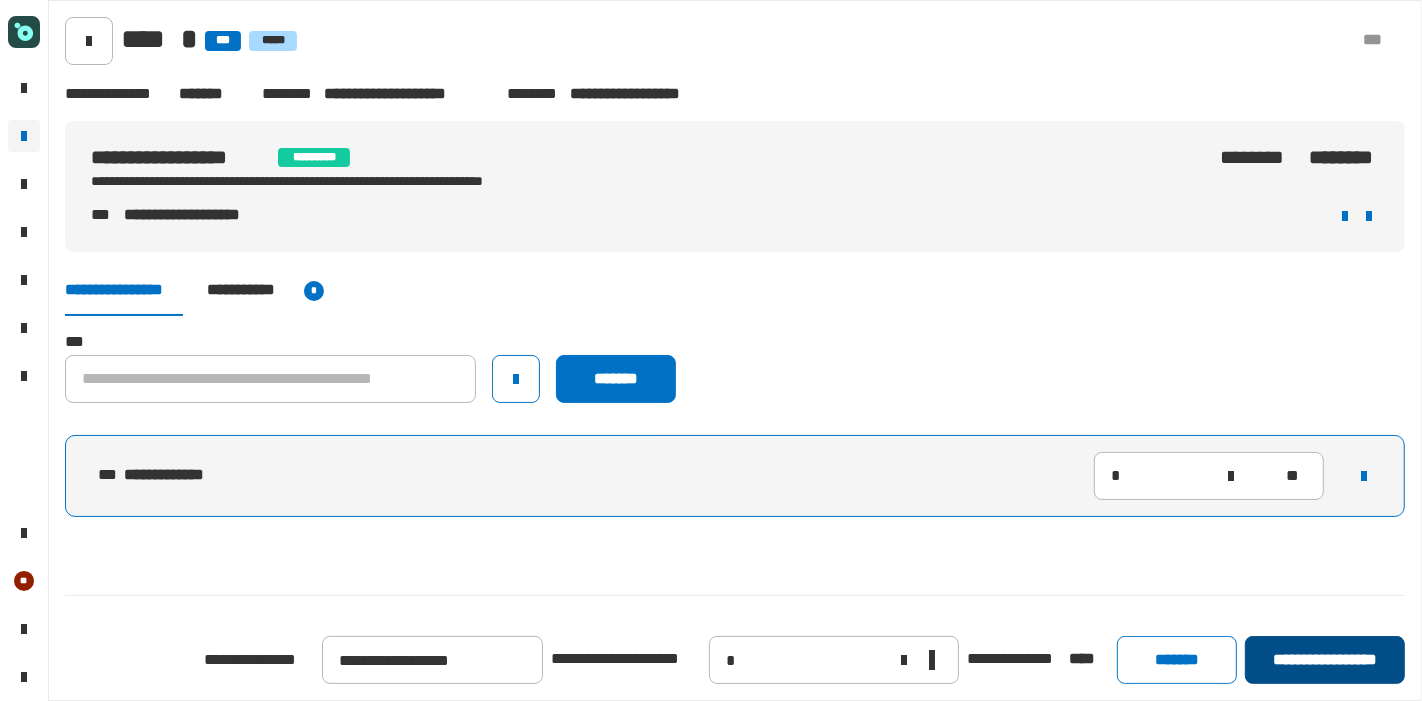 click on "**********" 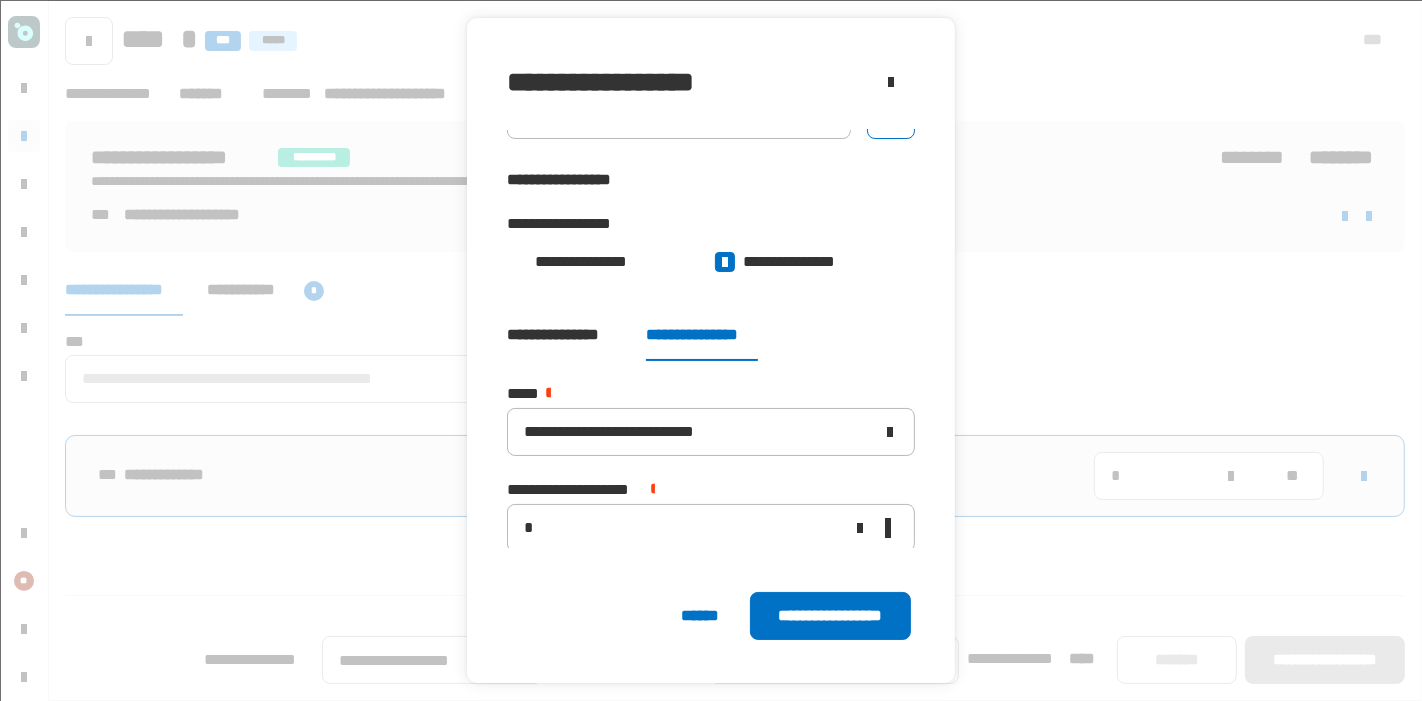 scroll, scrollTop: 50, scrollLeft: 0, axis: vertical 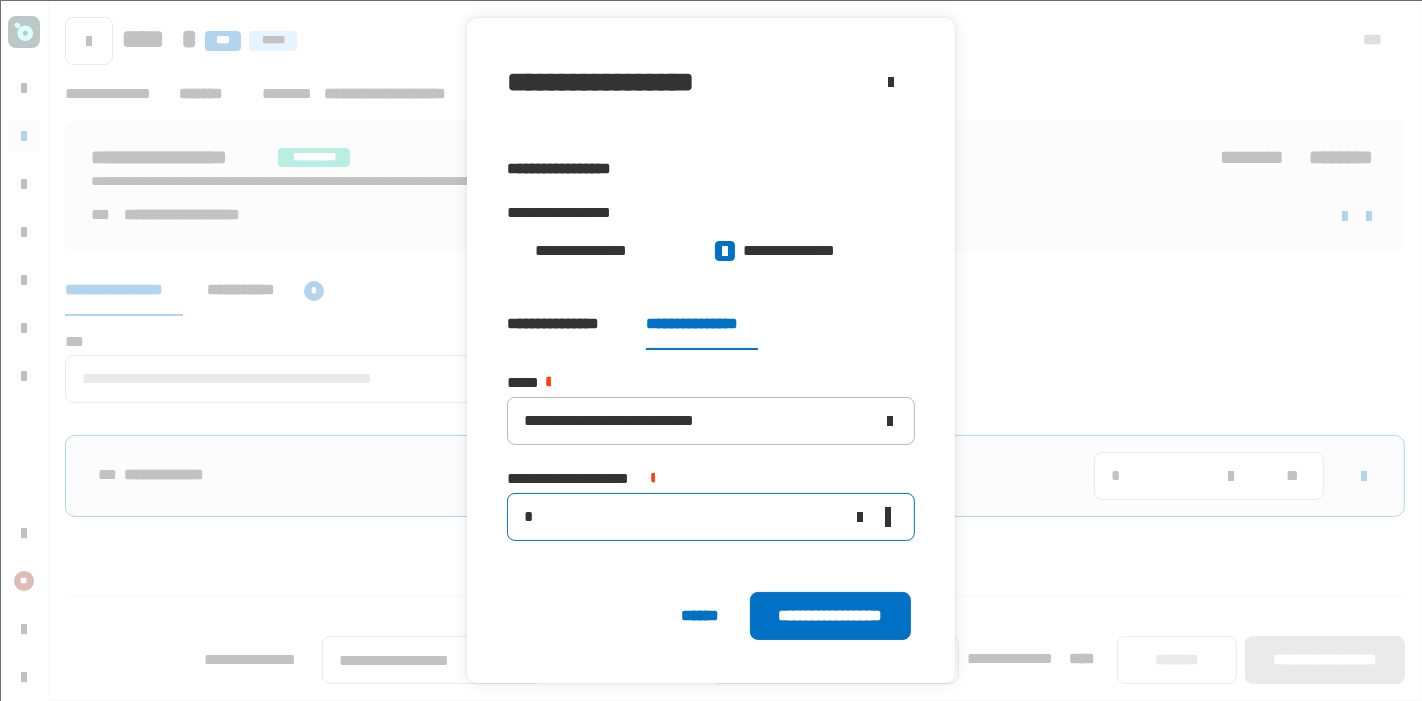 click on "*" 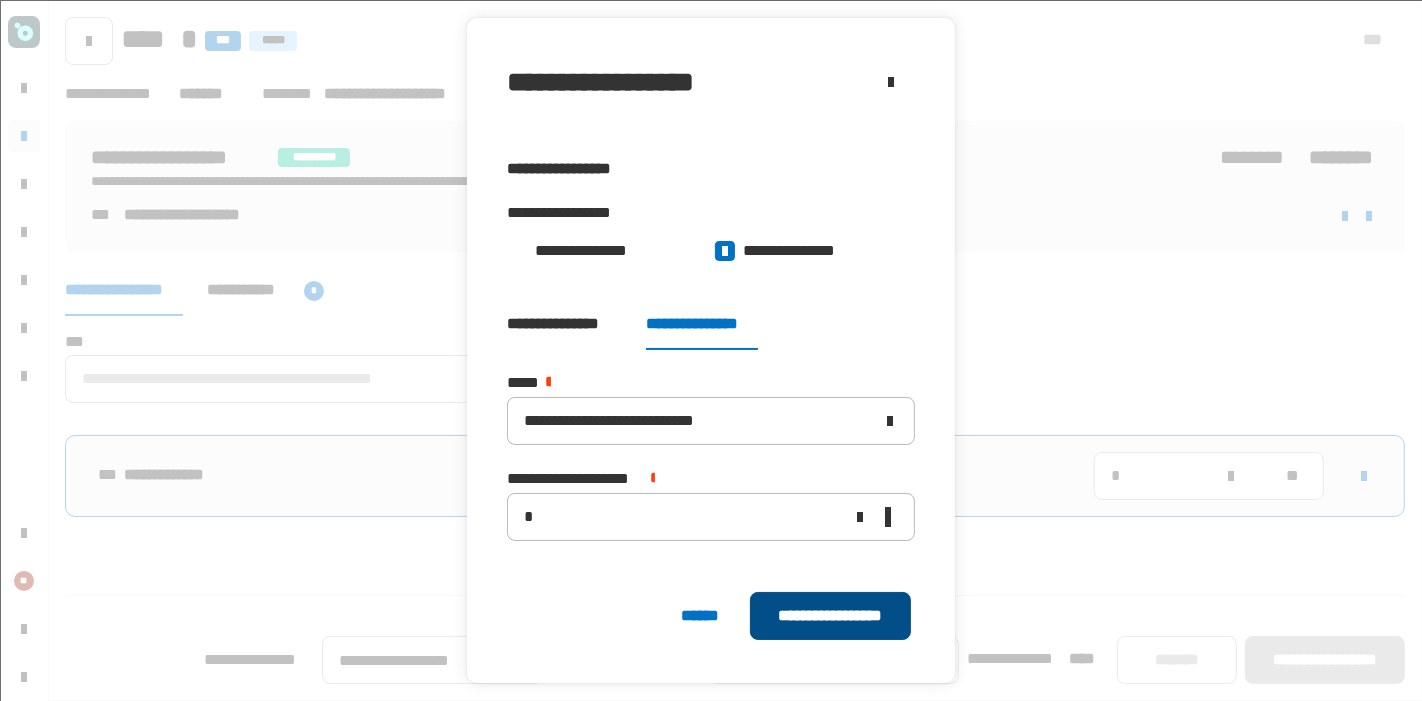 click on "**********" 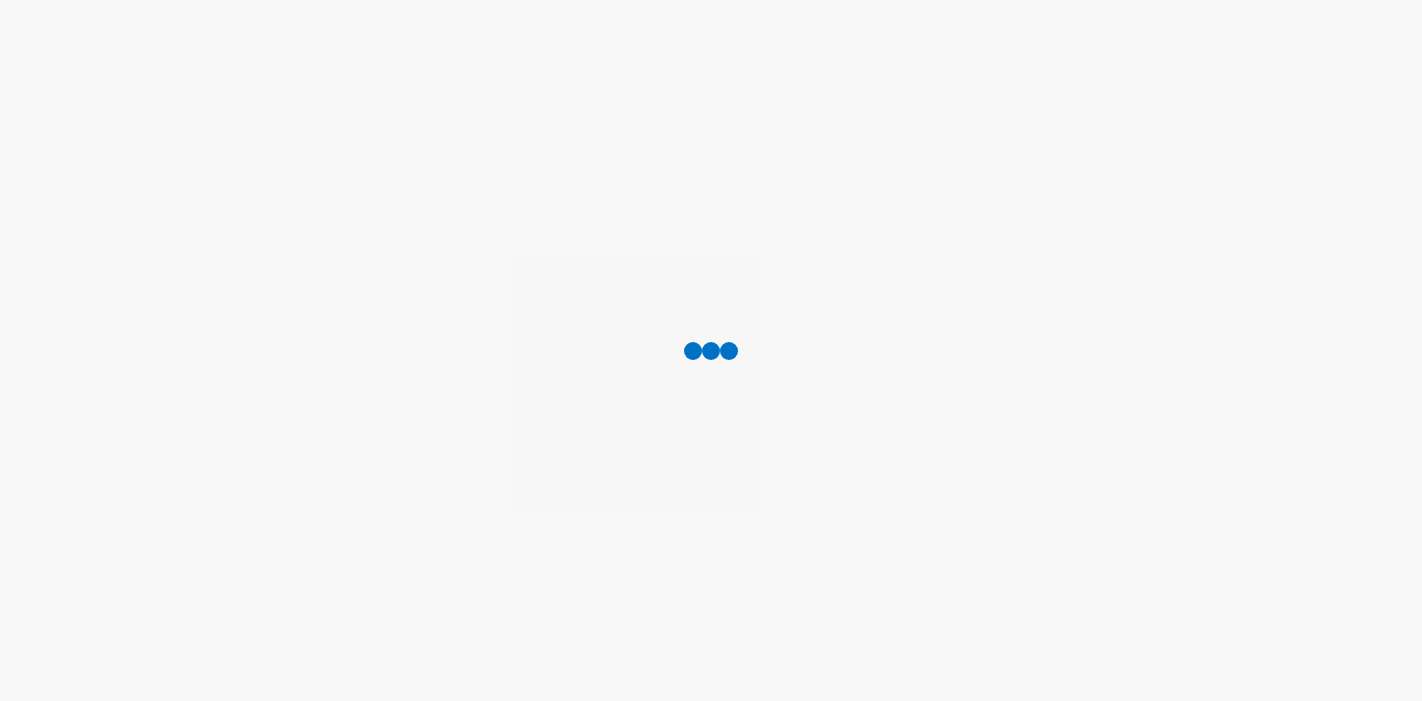 scroll, scrollTop: 0, scrollLeft: 0, axis: both 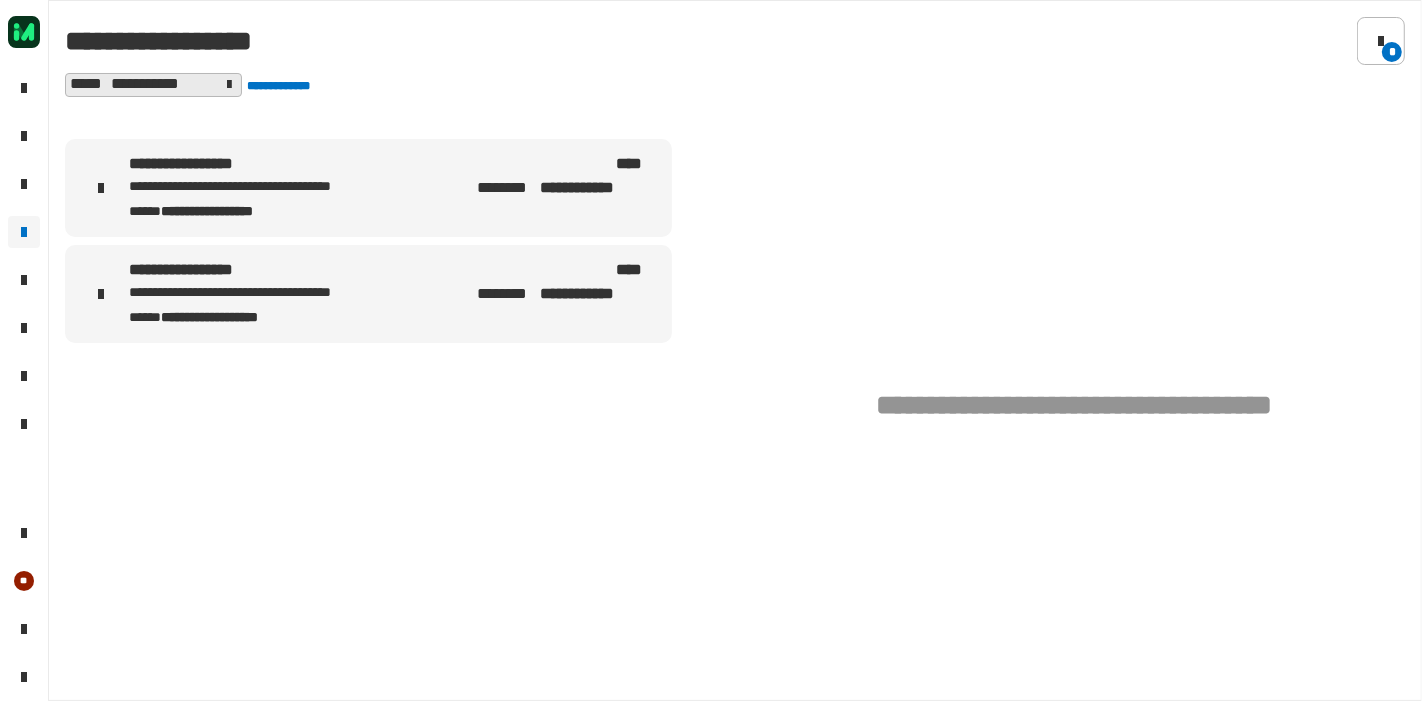 click 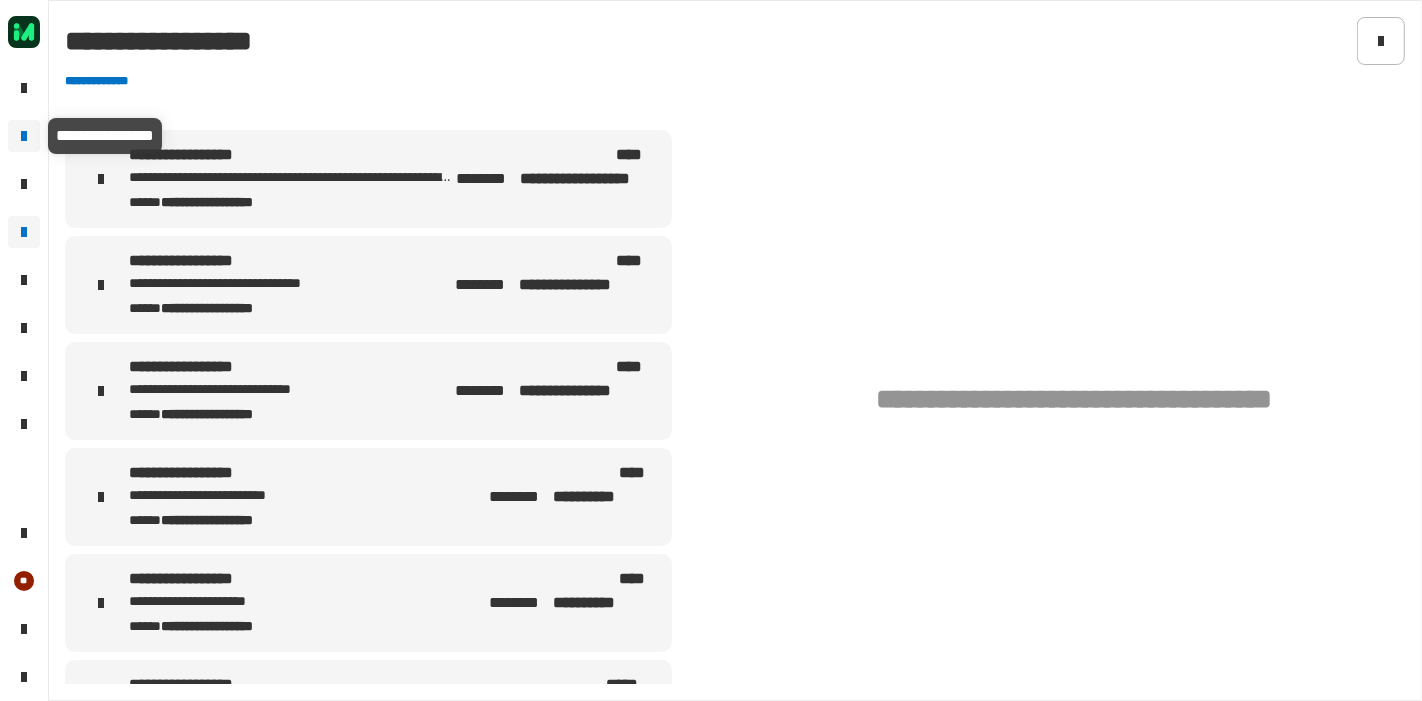 click 